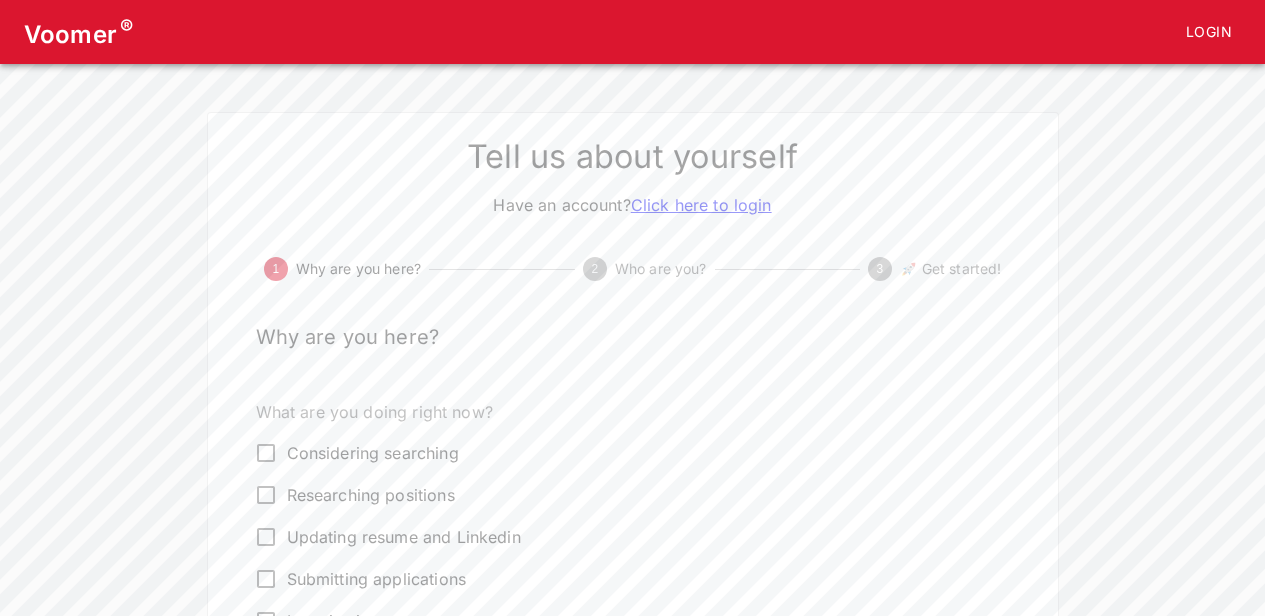 scroll, scrollTop: 0, scrollLeft: 0, axis: both 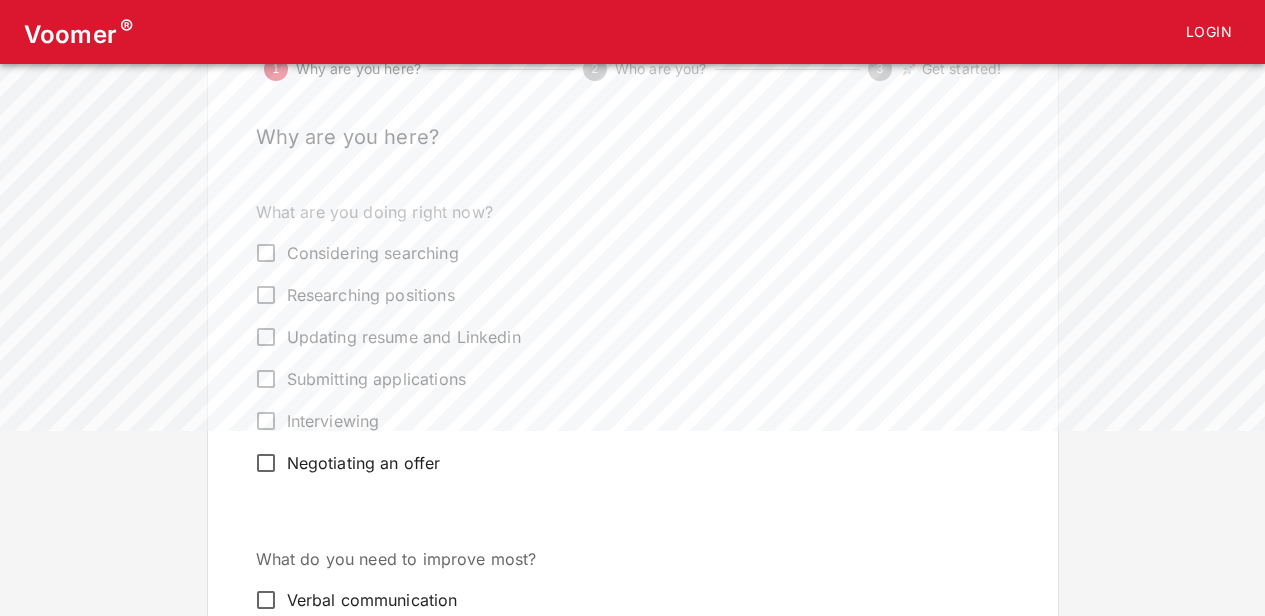 click on "Interviewing" at bounding box center (333, 421) 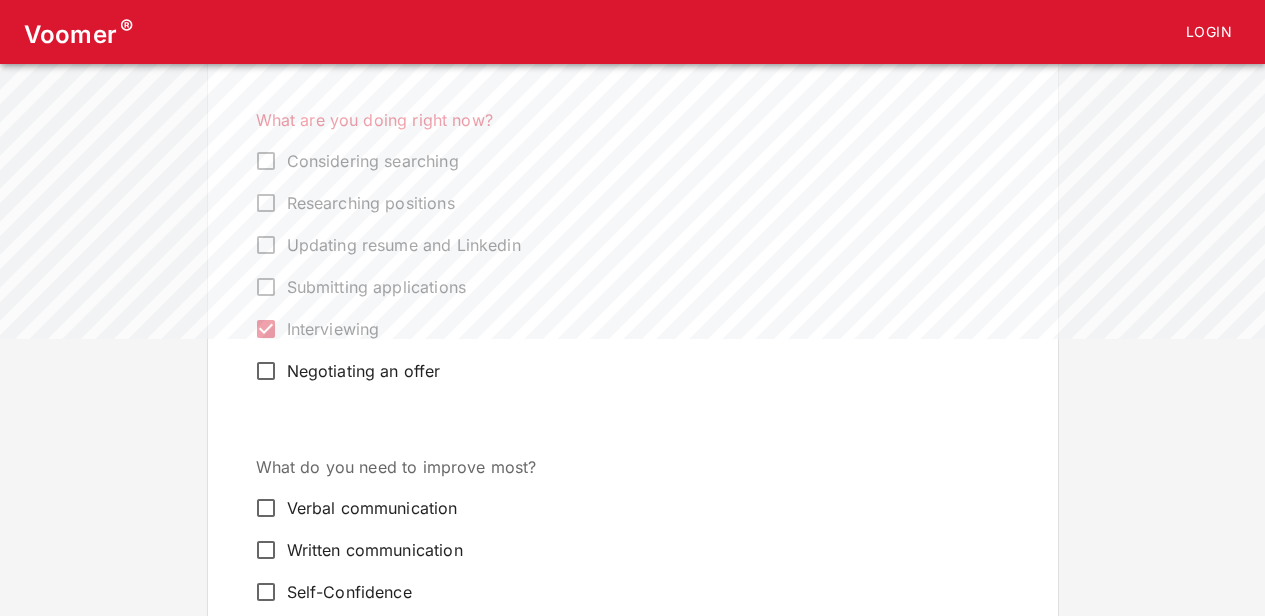 scroll, scrollTop: 400, scrollLeft: 0, axis: vertical 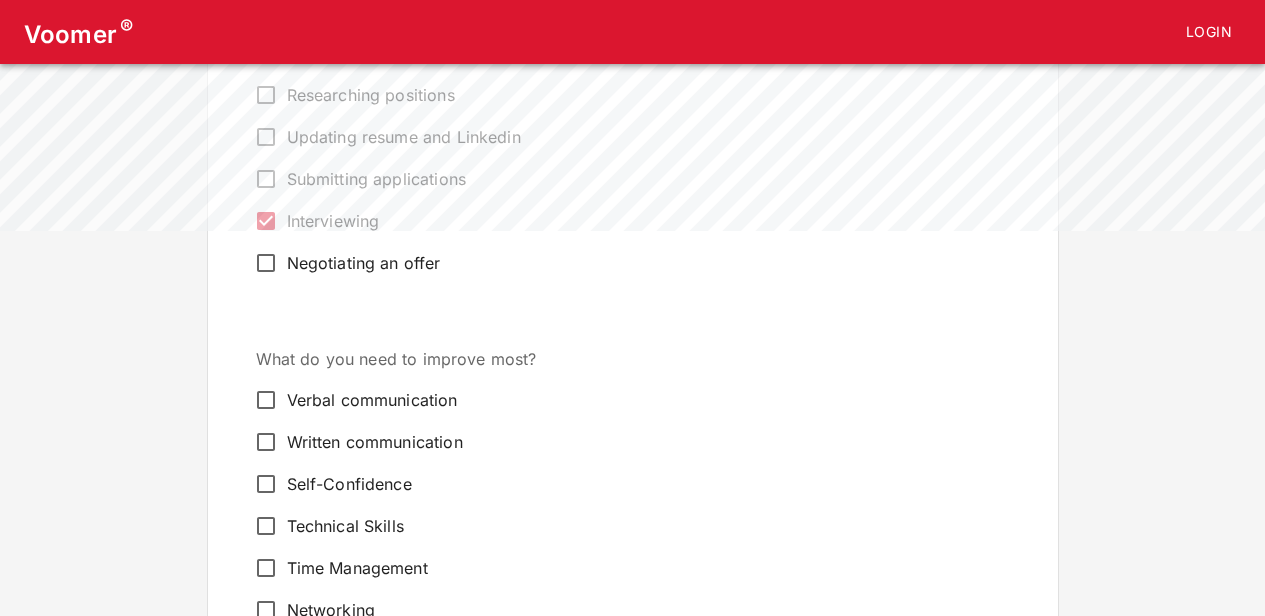 click on "Verbal communication" at bounding box center (372, 400) 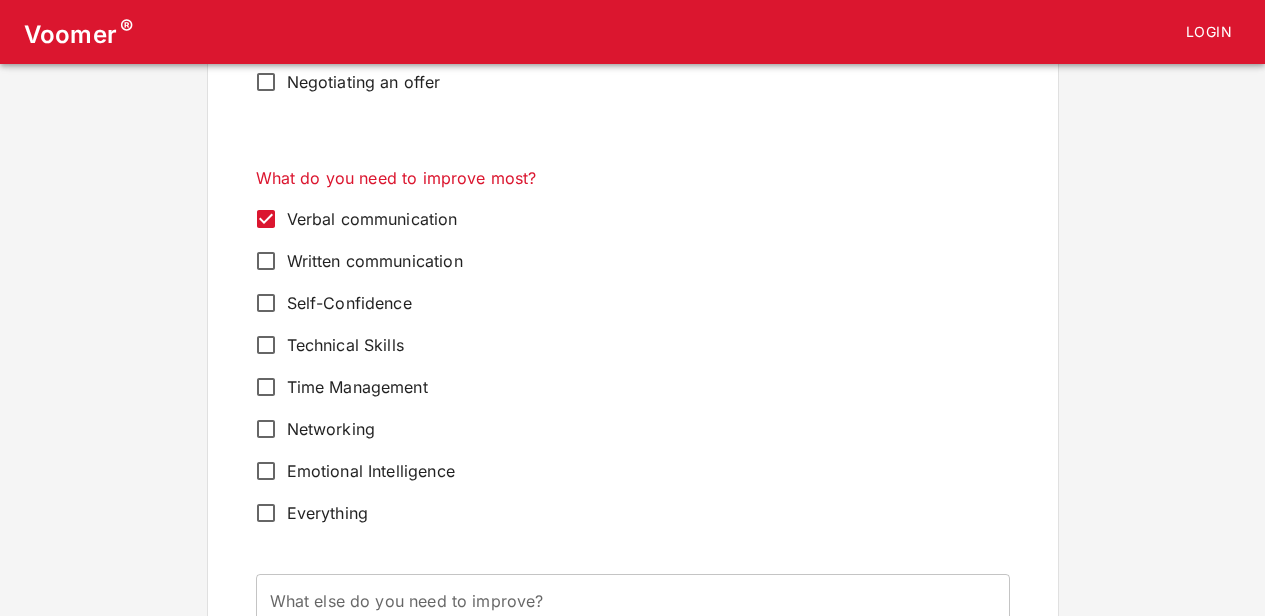 scroll, scrollTop: 600, scrollLeft: 0, axis: vertical 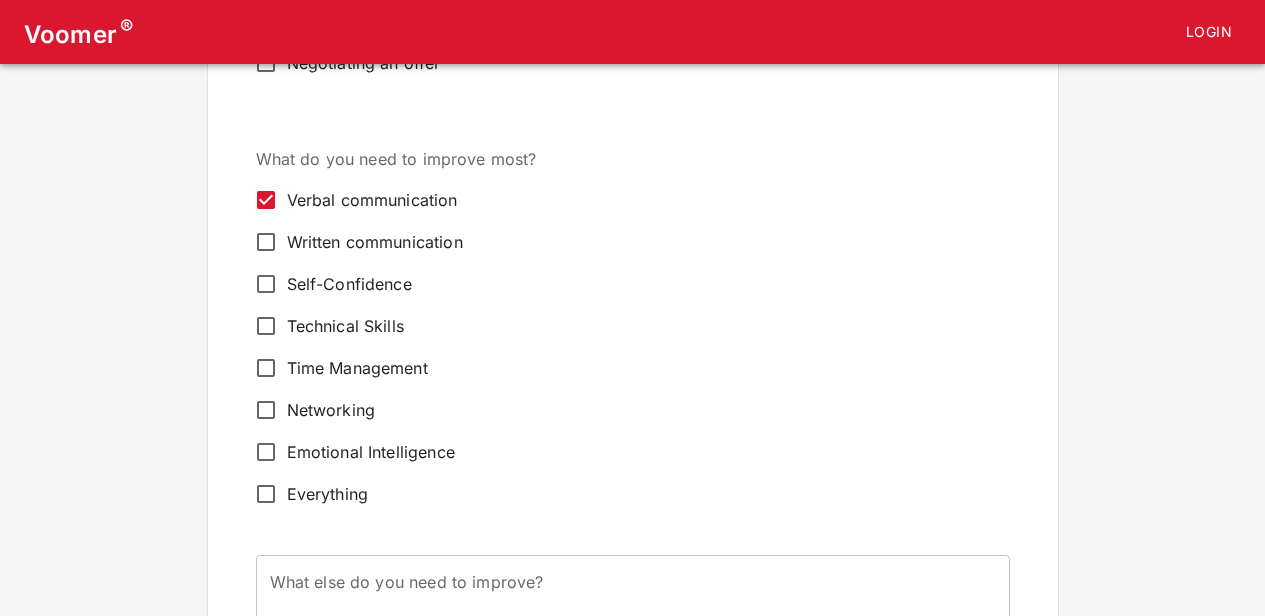 click on "Self-Confidence" at bounding box center (349, 284) 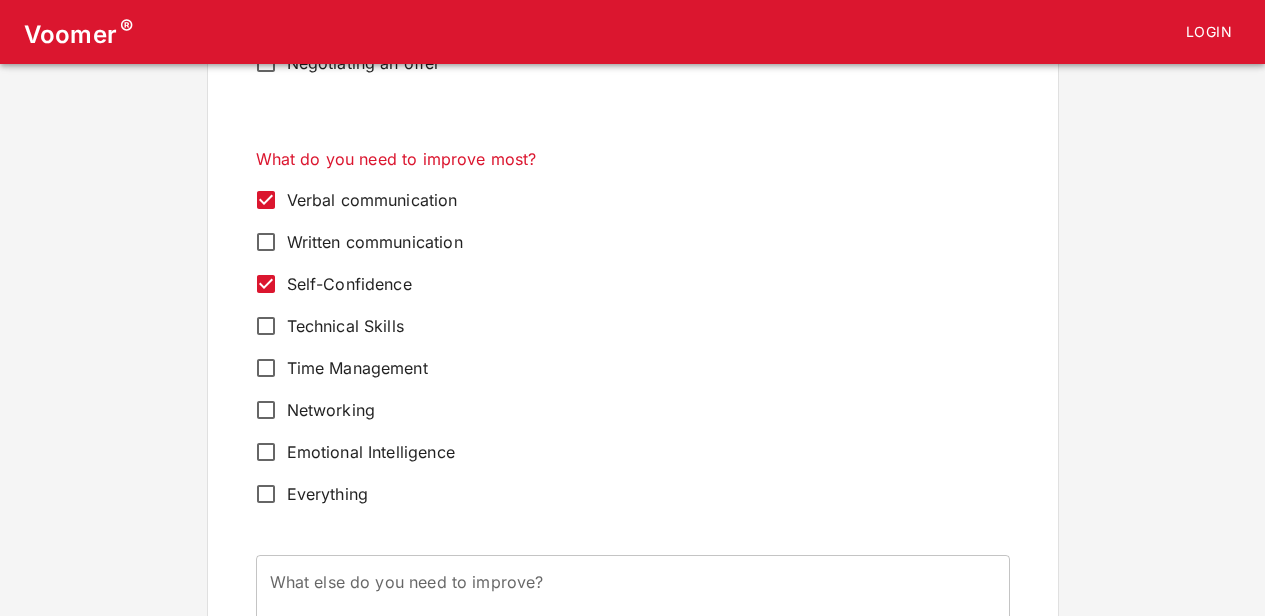 click on "Technical Skills" at bounding box center [345, 326] 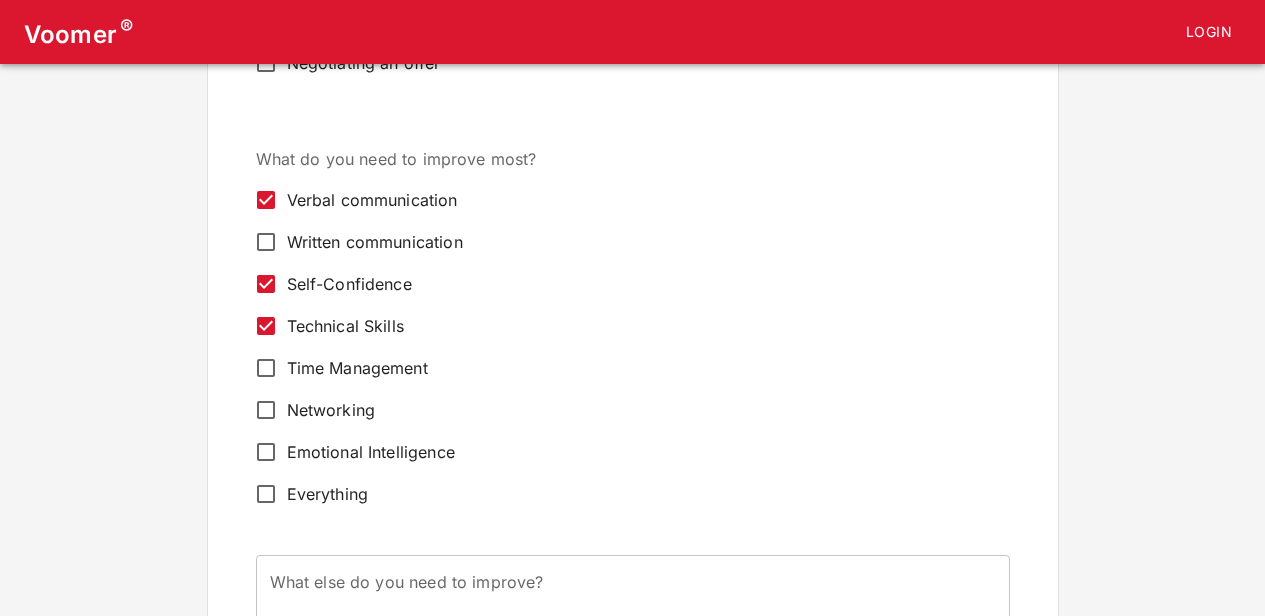 click on "Time Management" at bounding box center (357, 368) 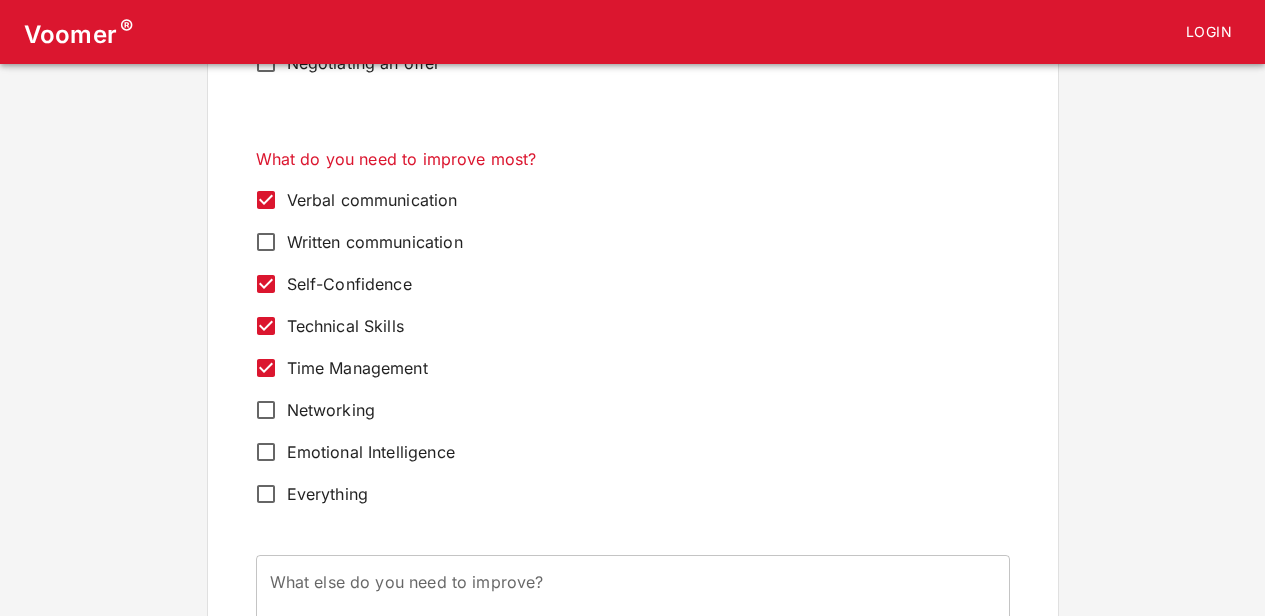 click on "Time Management" at bounding box center (357, 368) 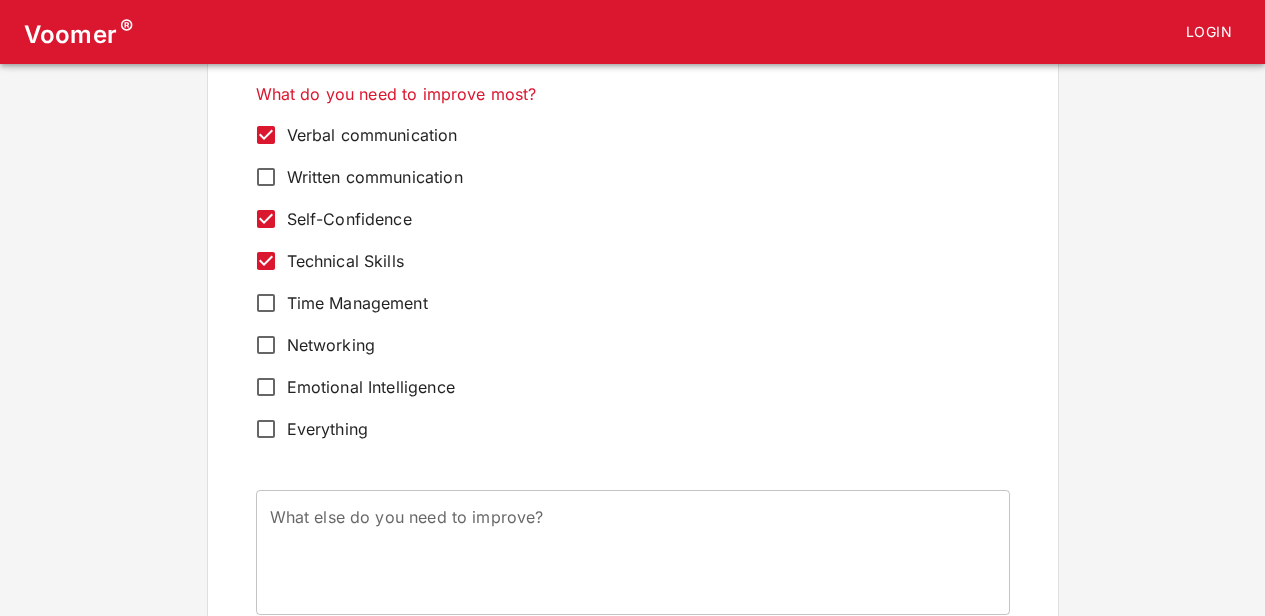 scroll, scrollTop: 700, scrollLeft: 0, axis: vertical 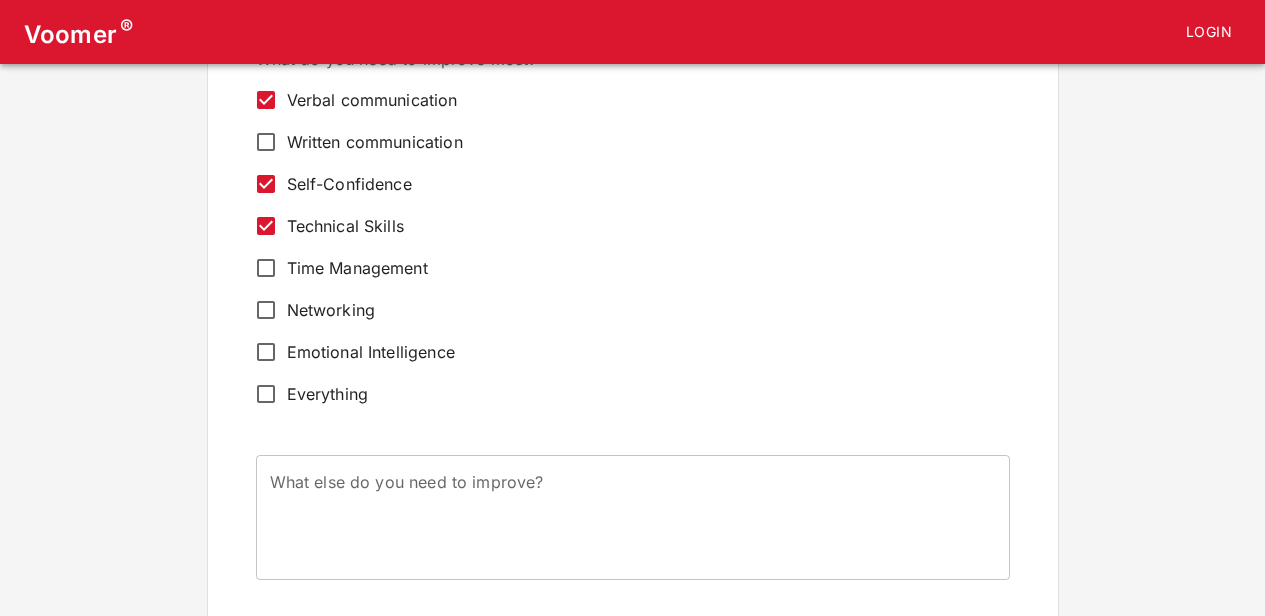 click on "Everything" at bounding box center [619, 394] 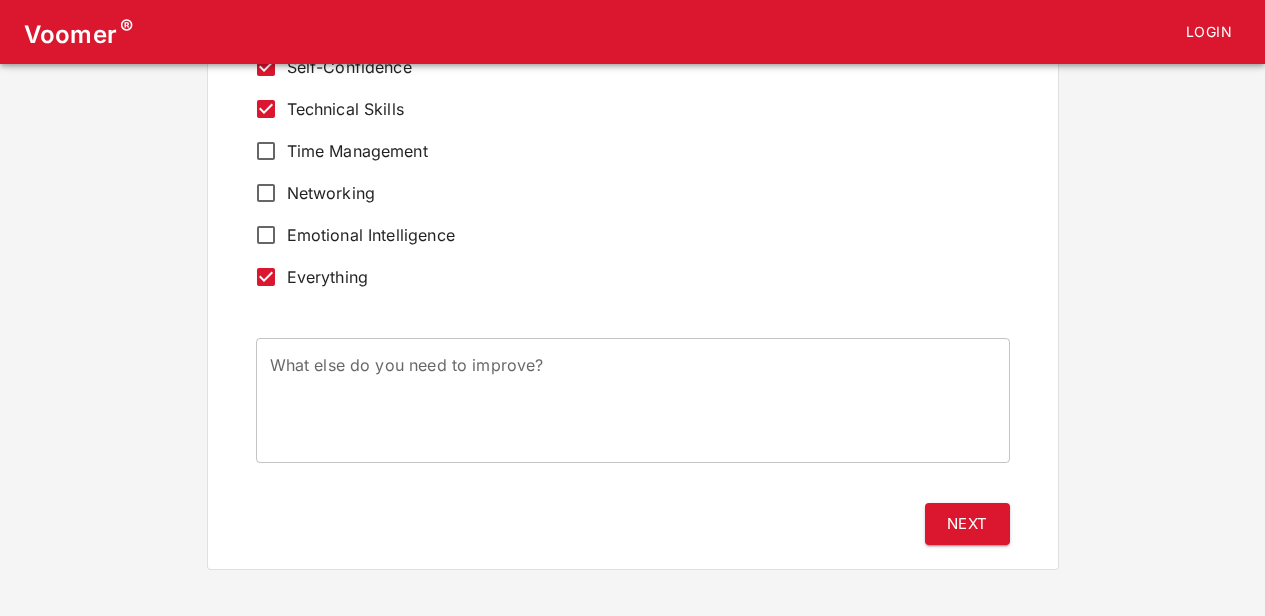 scroll, scrollTop: 819, scrollLeft: 0, axis: vertical 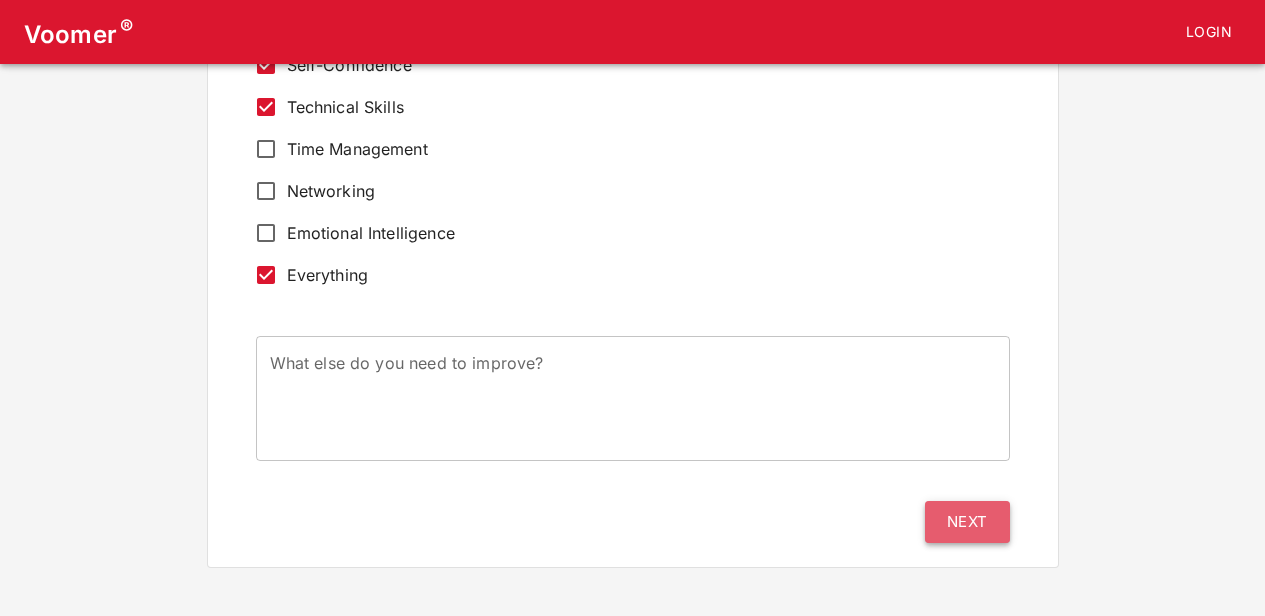 click on "Next" at bounding box center (967, 522) 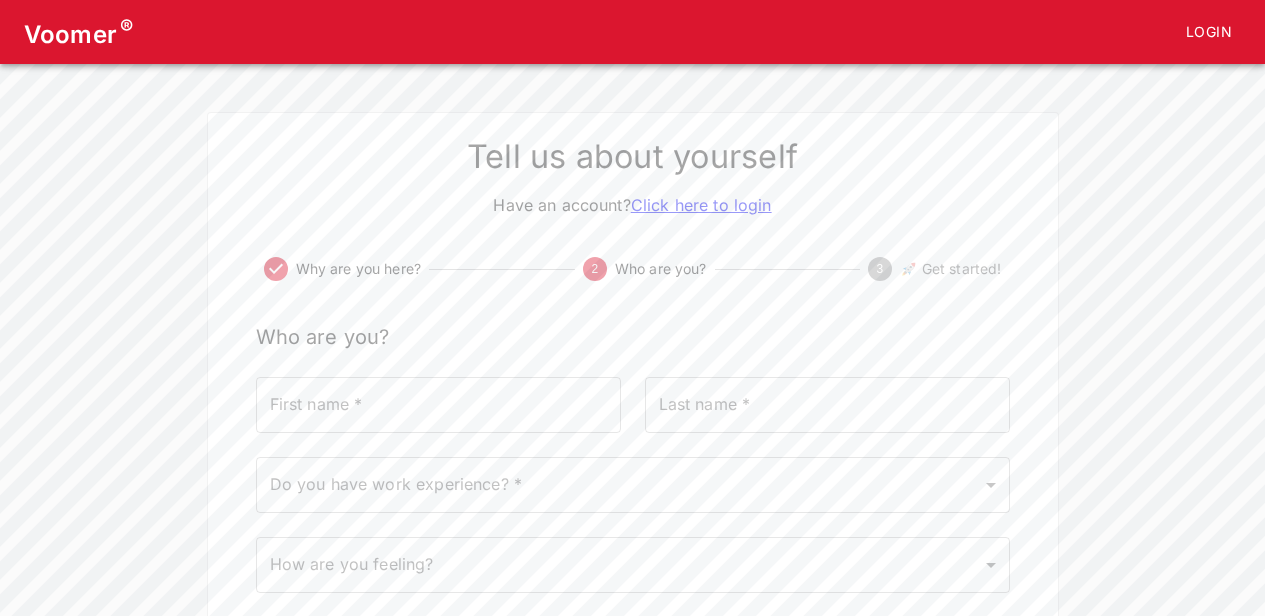 click on "First name *" at bounding box center (438, 405) 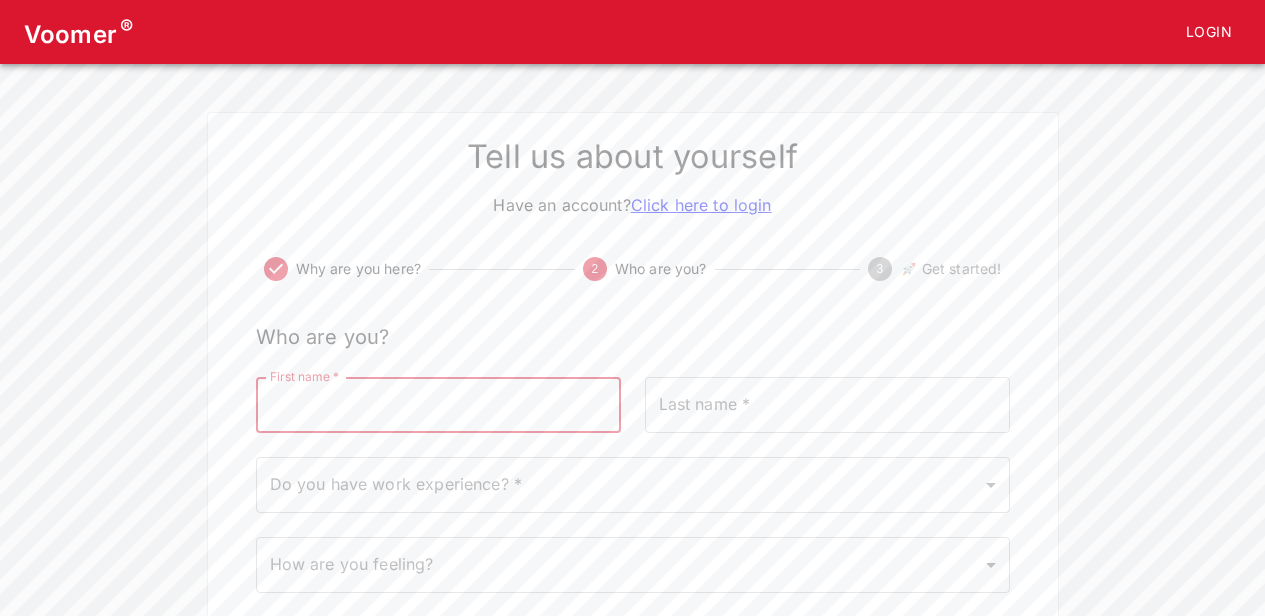type on "[PERSON_NAME]" 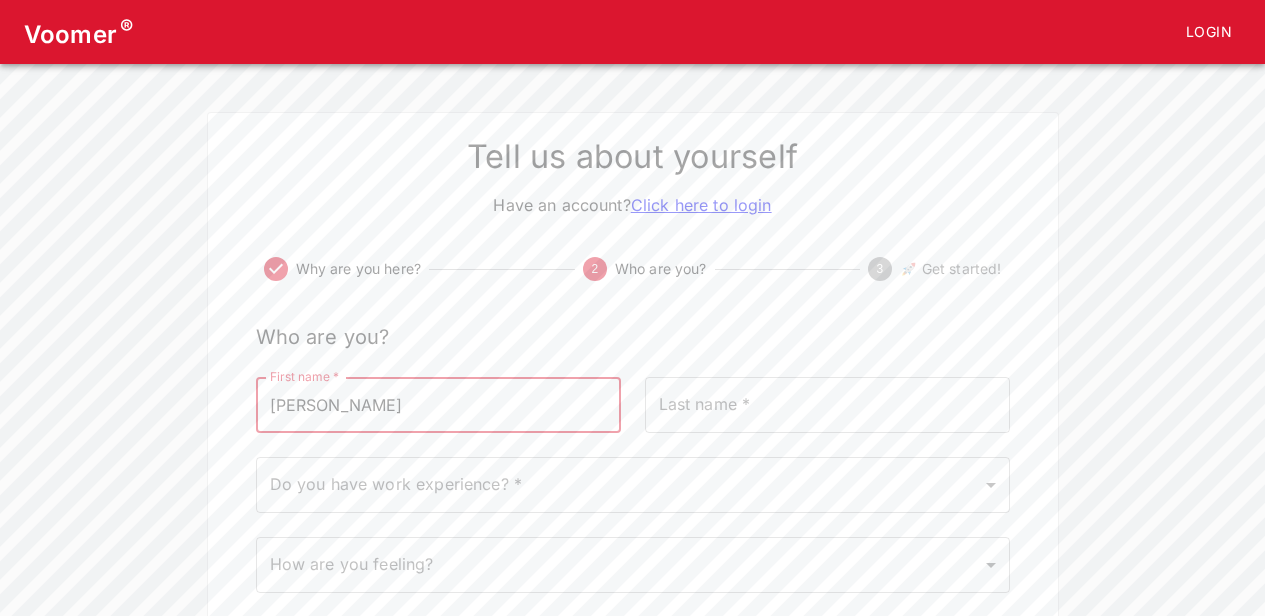 type on "[PERSON_NAME]" 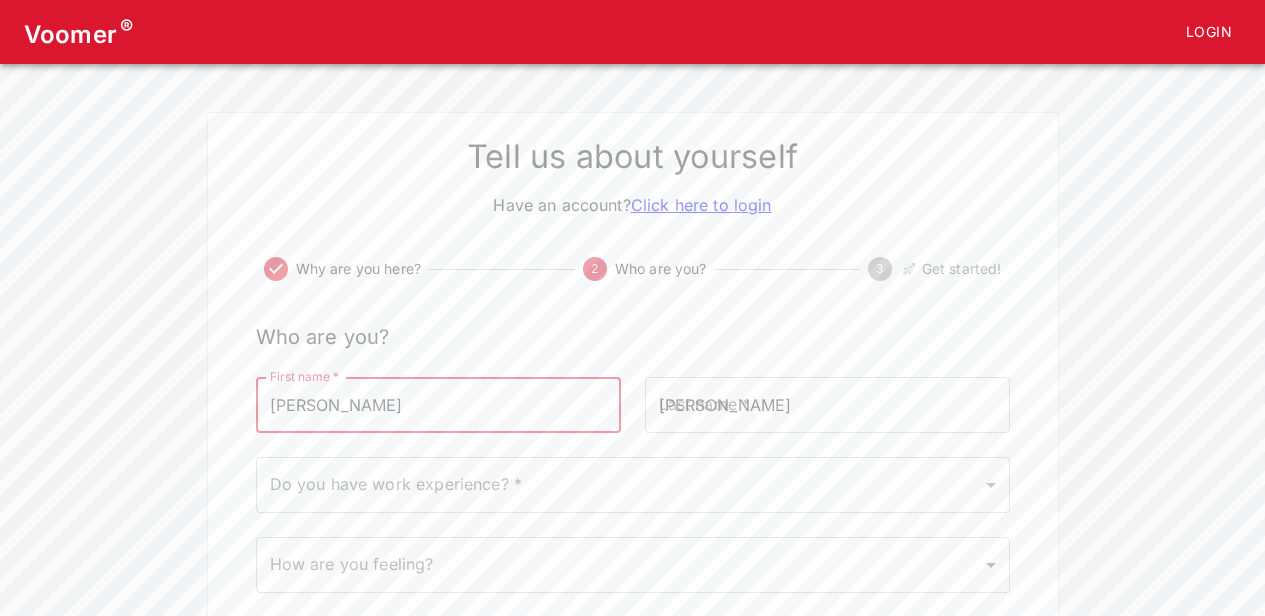 type 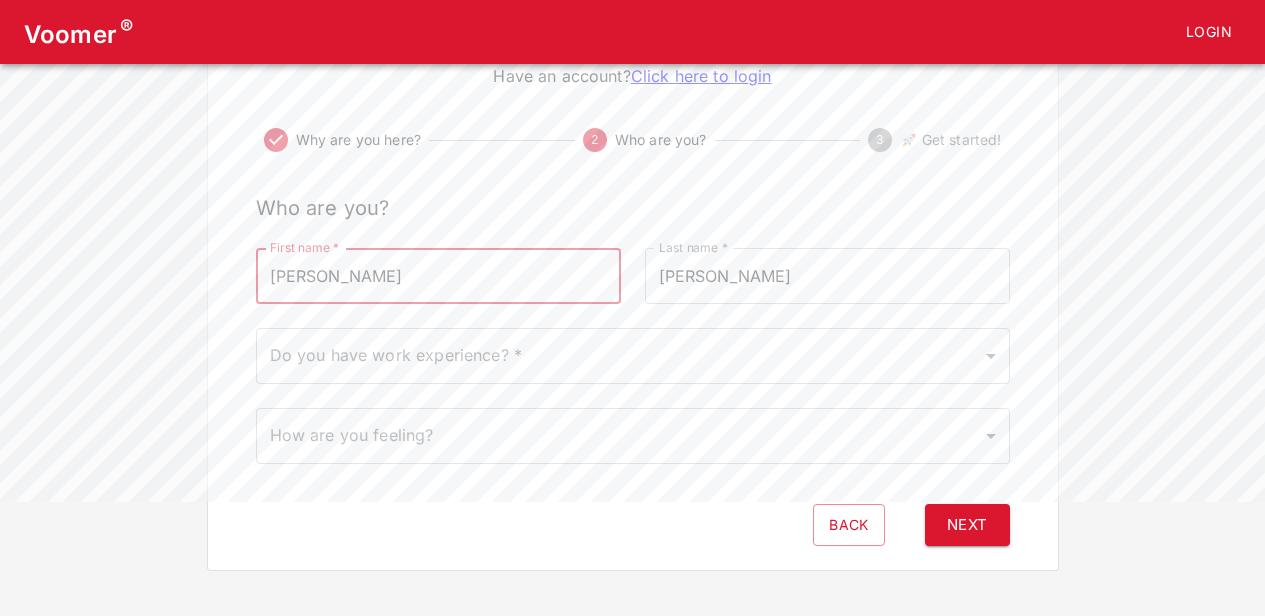 scroll, scrollTop: 132, scrollLeft: 0, axis: vertical 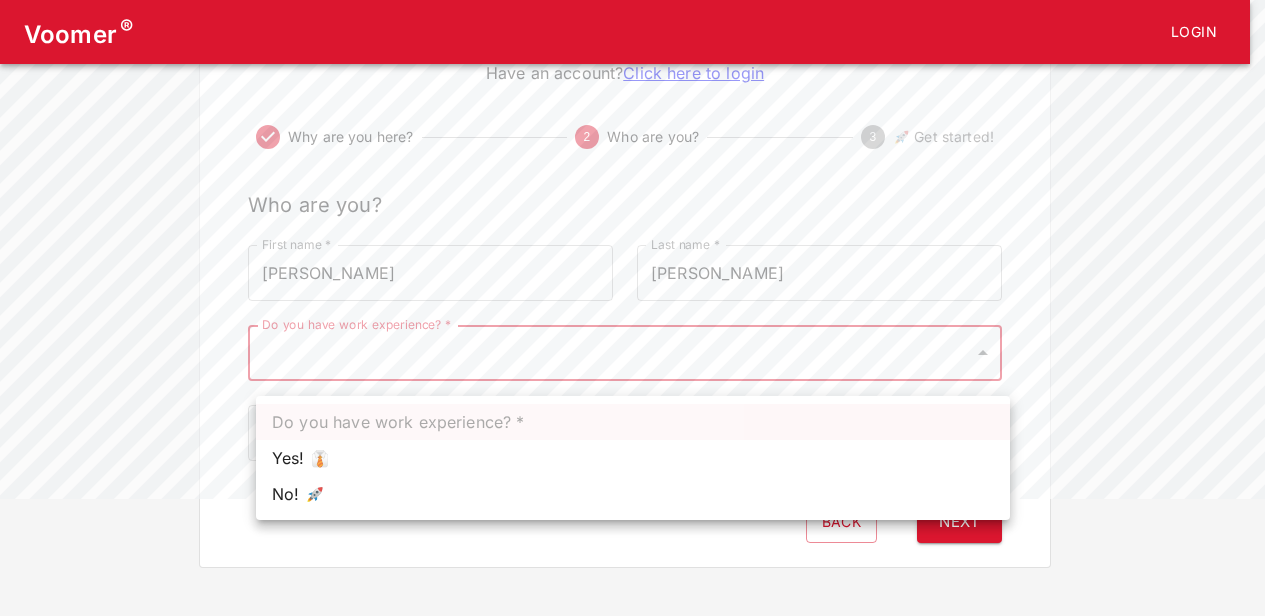 click on "Voomer ® Login Tell us about yourself Have an account?  Click here to login Why are you here? 2 Who are you? 3 🚀 Get started! Who are you? First name * [PERSON_NAME] First name * Last name * [PERSON_NAME] Last name * Do you have work experience? * ​ Do you have work experience? * How are you feeling? ​ How are you feeling? Back Next Do you have work experience? * Yes! 👔 No! 🚀" at bounding box center (632, 218) 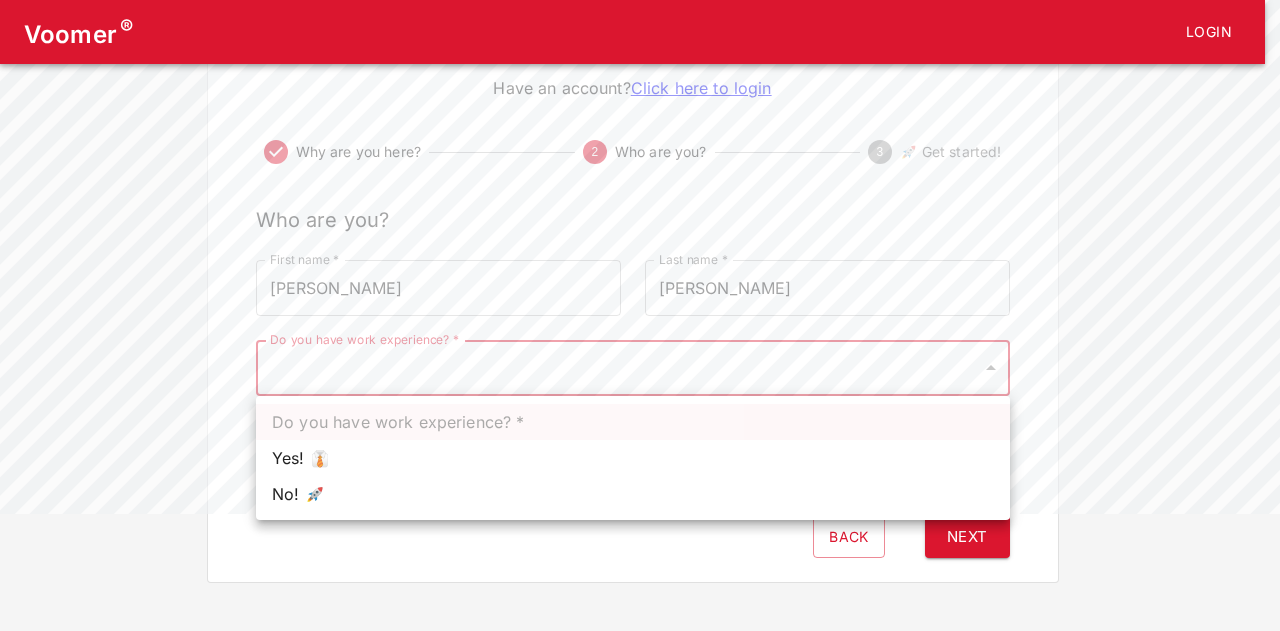 click on "Yes! 👔" at bounding box center (633, 458) 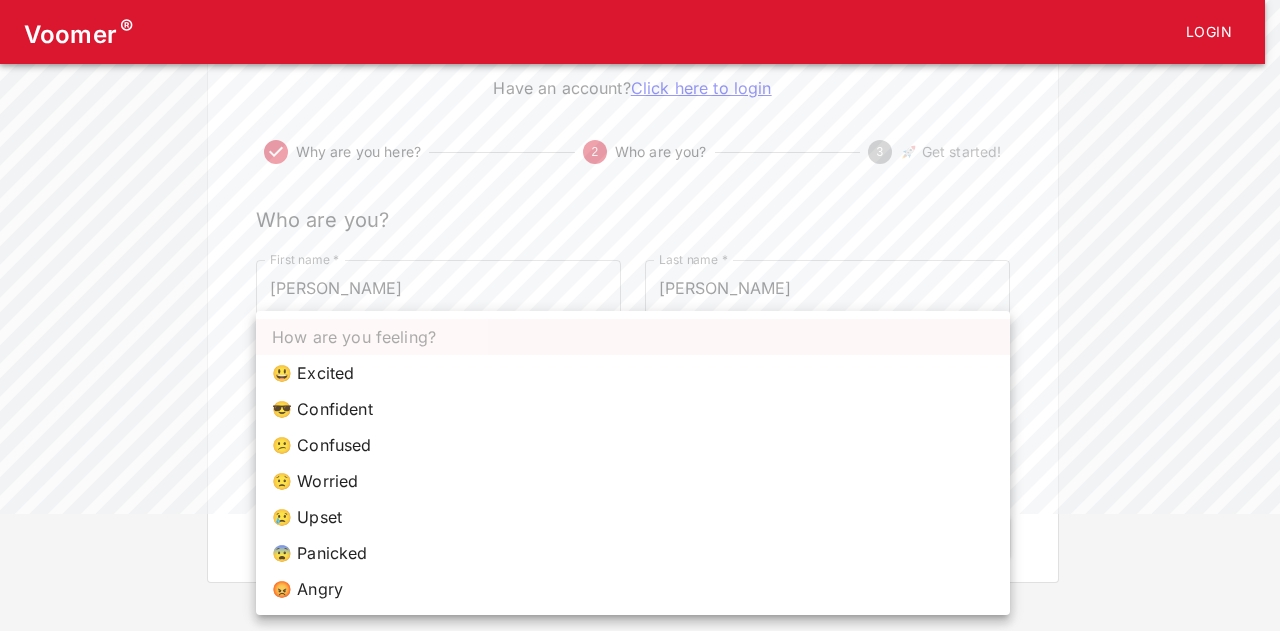 click on "Voomer ® Login Tell us about yourself Have an account?  Click here to login Why are you here? 2 Who are you? 3 🚀 Get started! Who are you? First name * [PERSON_NAME] First name * Last name * [PERSON_NAME] Last name * Do you have work experience? * Yes! 👔 1 Do you have work experience? * How are you feeling? ​ How are you feeling? Back Next How are you feeling? 😃 Excited 😎 Confident 😕 Confused 😟 Worried 😢 Upset 😨 Panicked 😡 Angry" at bounding box center (640, 233) 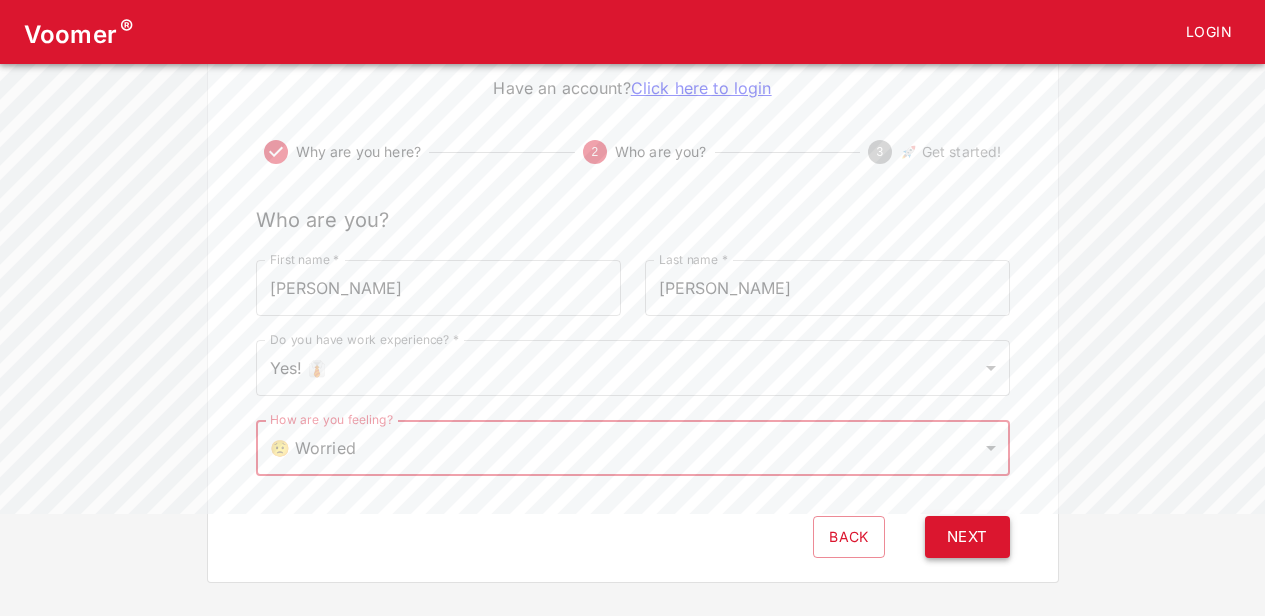 click on "Next" at bounding box center (967, 537) 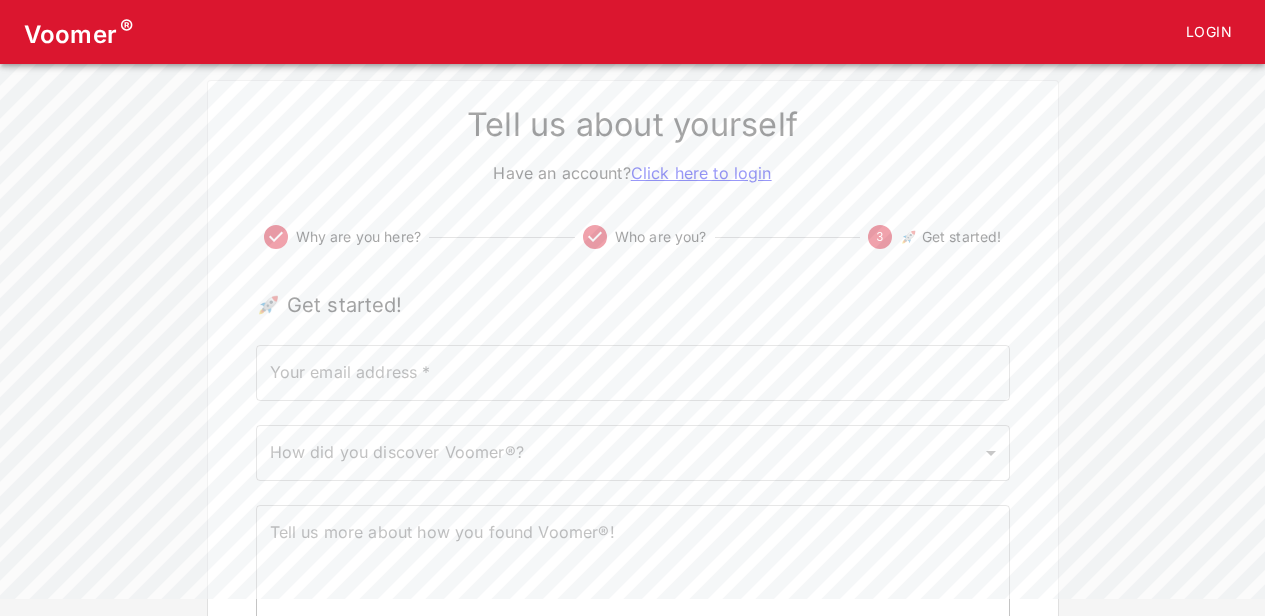 scroll, scrollTop: 100, scrollLeft: 0, axis: vertical 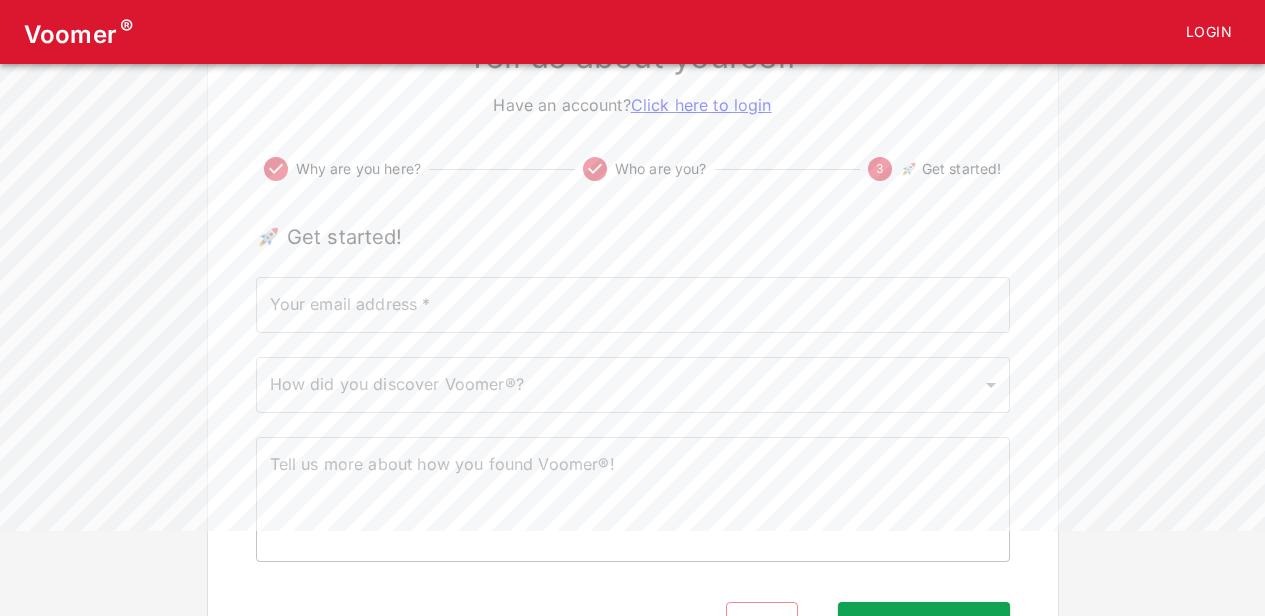 click on "Your email address *" at bounding box center [633, 305] 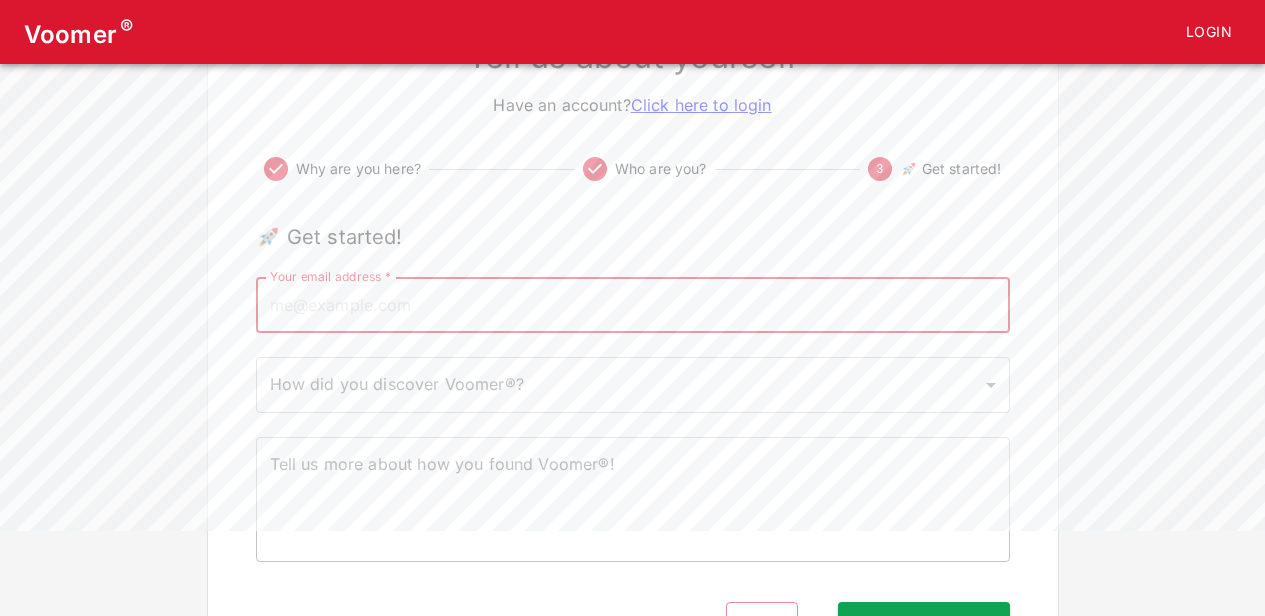 type on "[EMAIL_ADDRESS][DOMAIN_NAME]" 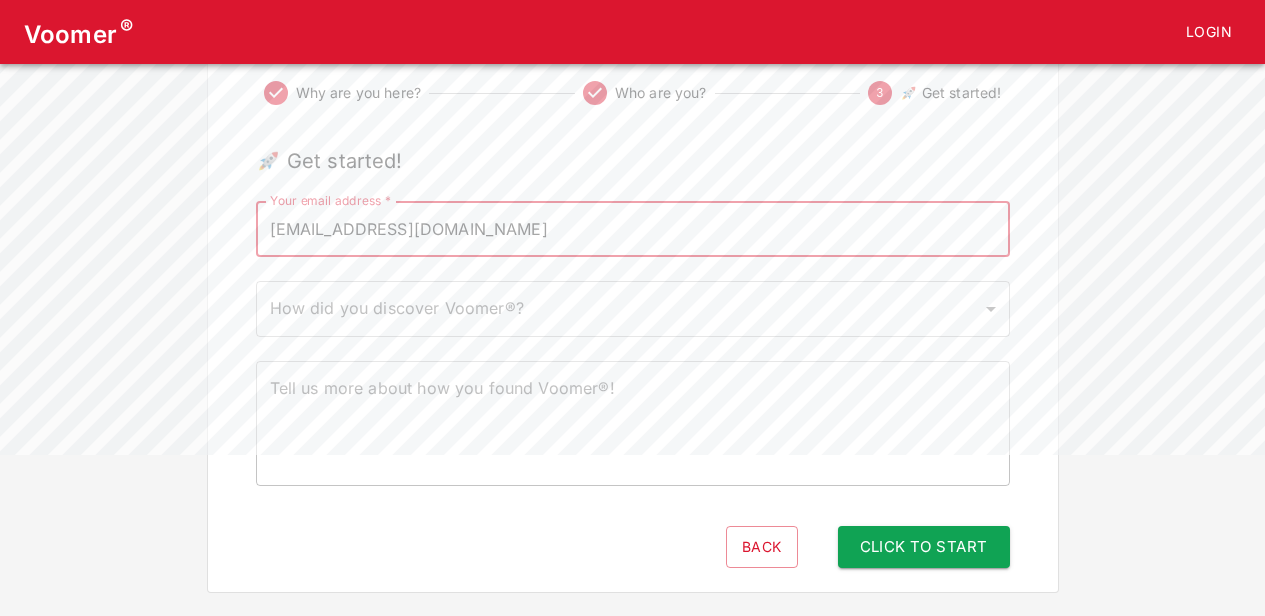 scroll, scrollTop: 200, scrollLeft: 0, axis: vertical 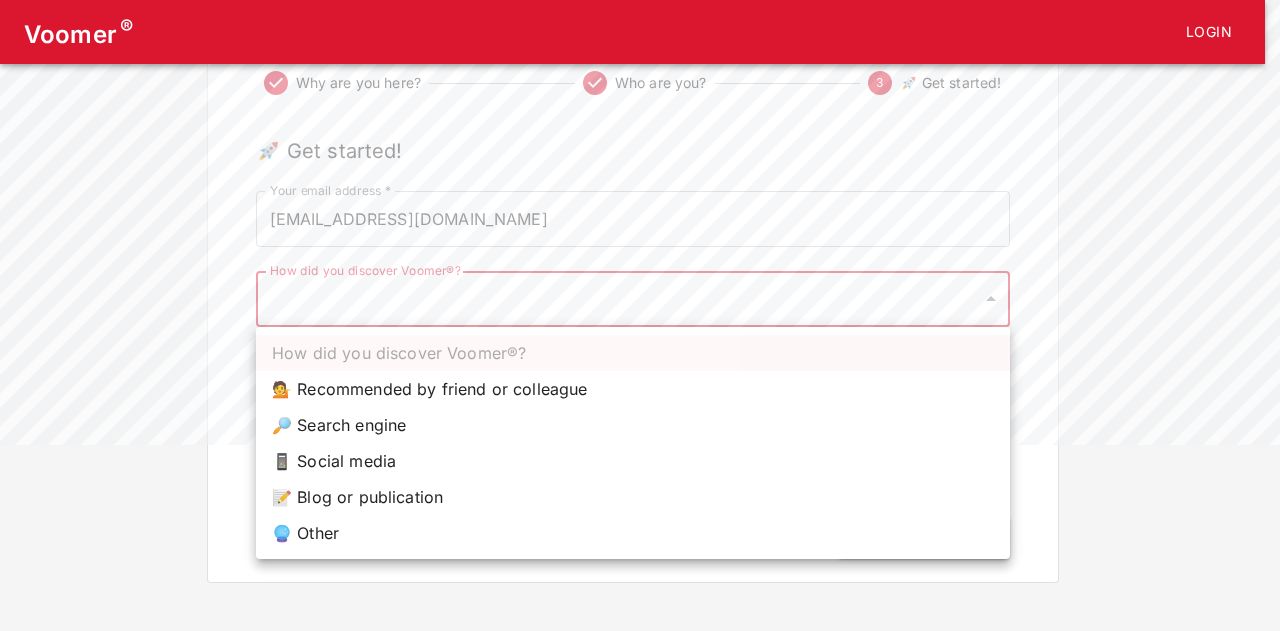 click on "Voomer ® Login Tell us about yourself Have an account?  Click here to login Why are you here? Who are you? 3 🚀 Get started! 🚀 Get started! Your email address * [EMAIL_ADDRESS][DOMAIN_NAME] Your email address * How did you discover Voomer®? ​ How did you discover Voomer®? Tell us more about how you found Voomer®! x Tell us more about how you found Voomer®! Back Click to Start How did you discover Voomer®? 💁 Recommended by friend or colleague 🔎 Search engine 📱 Social media 📝 Blog or publication 🔮 Other" at bounding box center (640, 198) 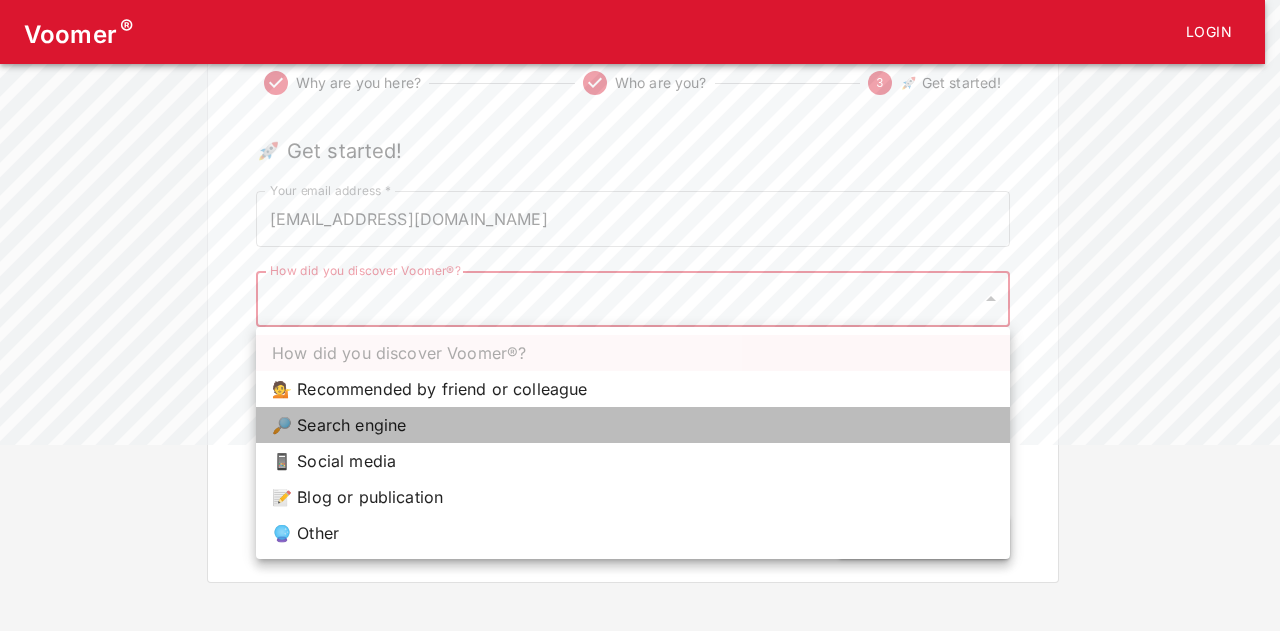 click on "🔎 Search engine" at bounding box center (633, 425) 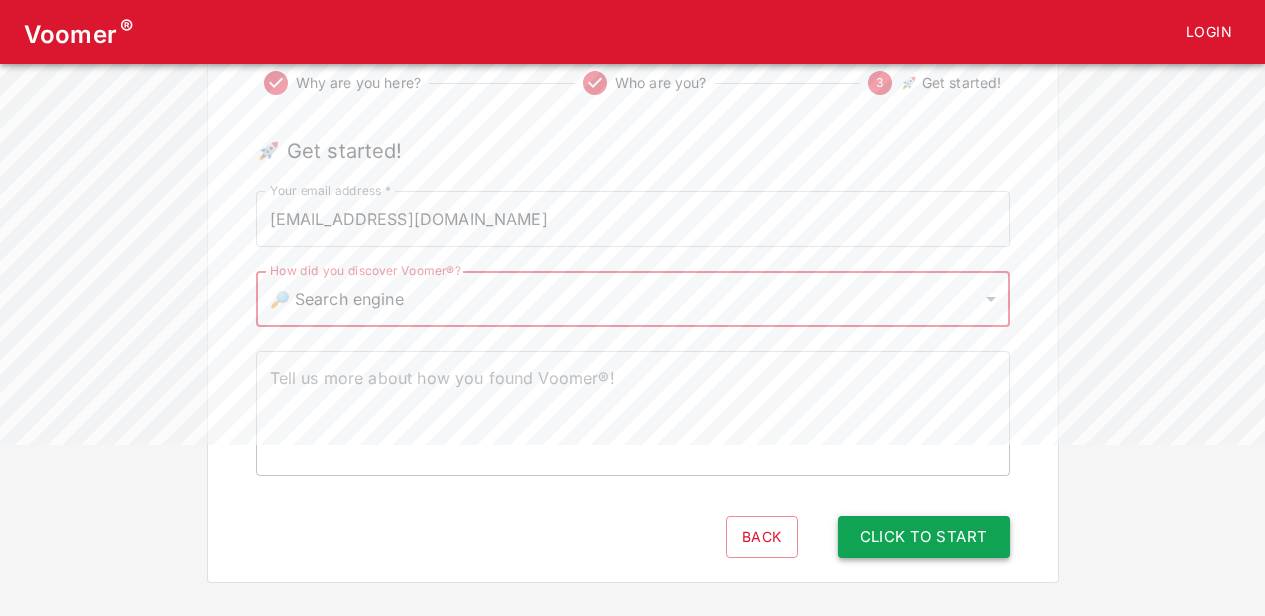 click on "Click to Start" at bounding box center [924, 537] 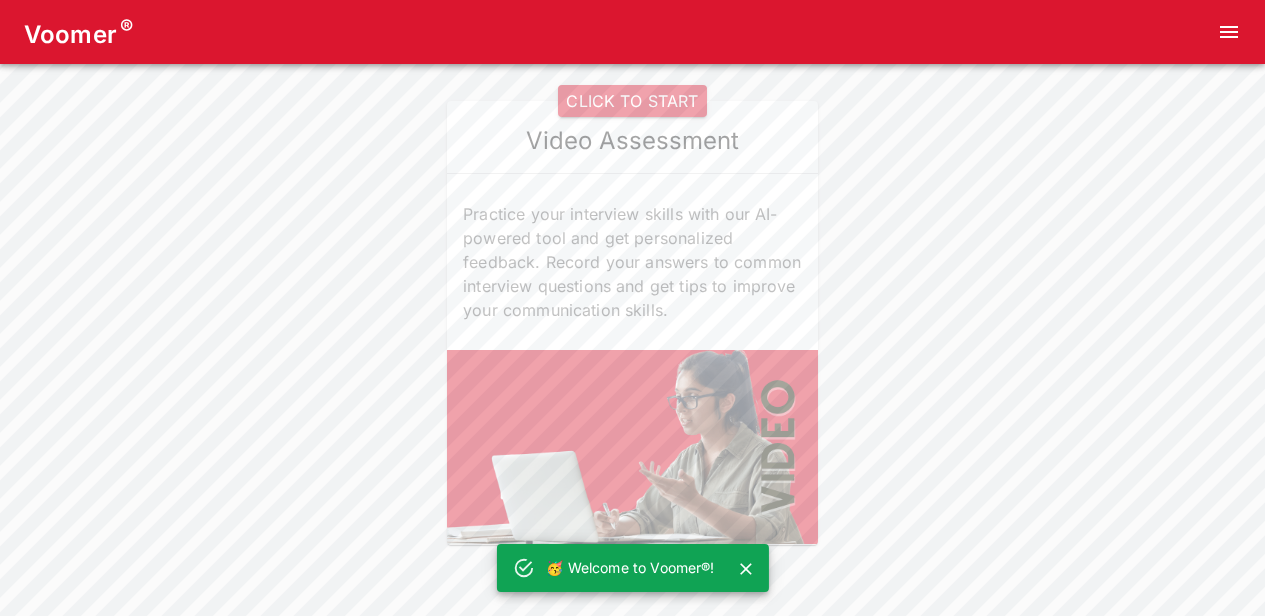 scroll, scrollTop: 0, scrollLeft: 0, axis: both 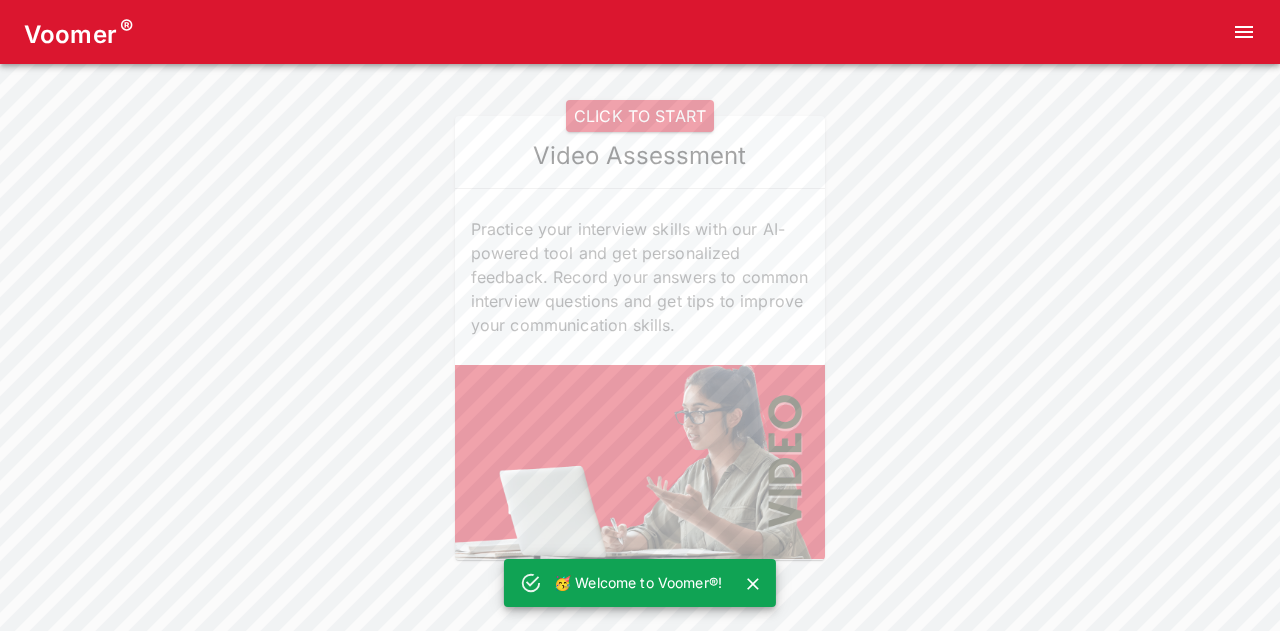 click 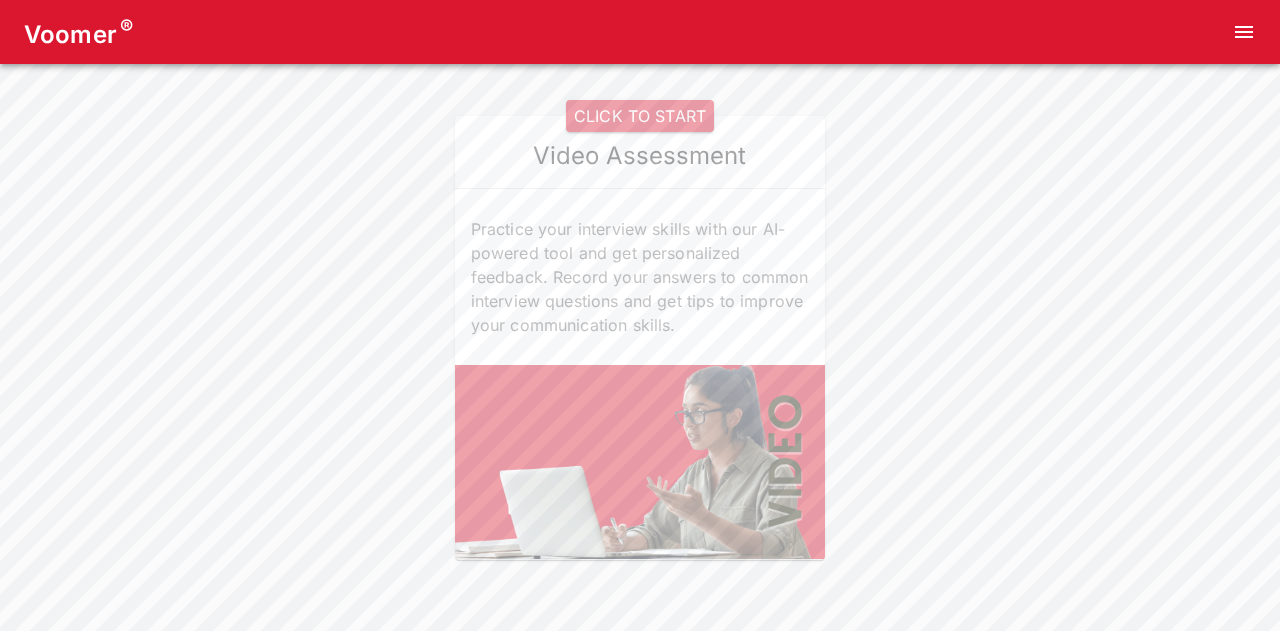 click on "CLICK TO START" at bounding box center [640, 116] 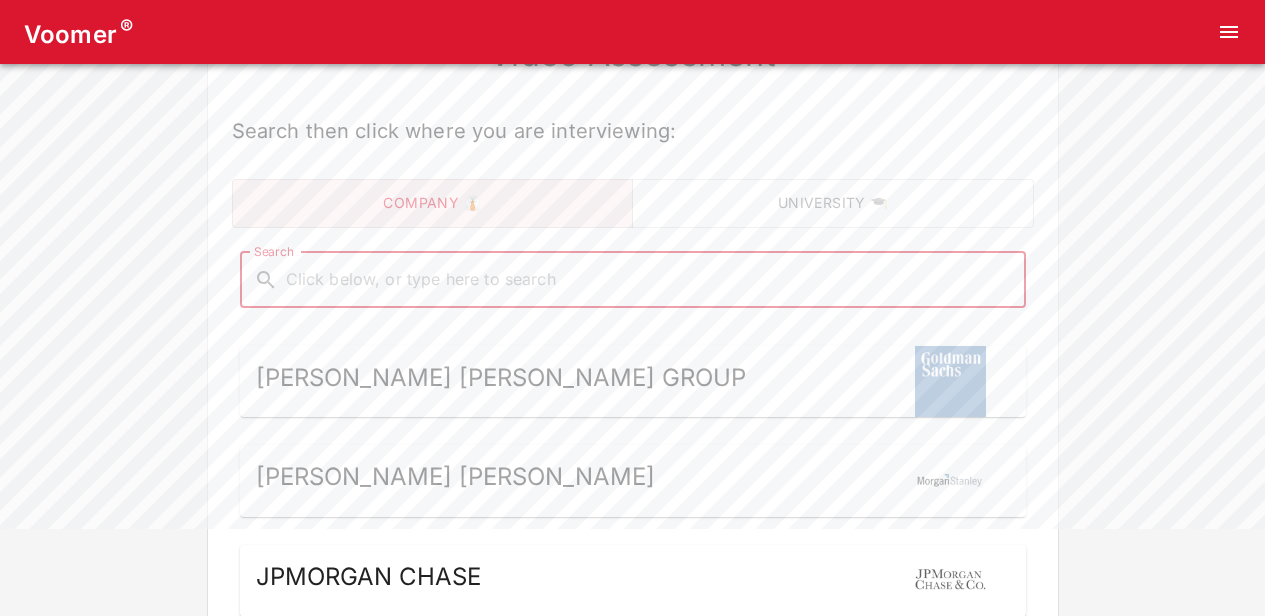 scroll, scrollTop: 0, scrollLeft: 0, axis: both 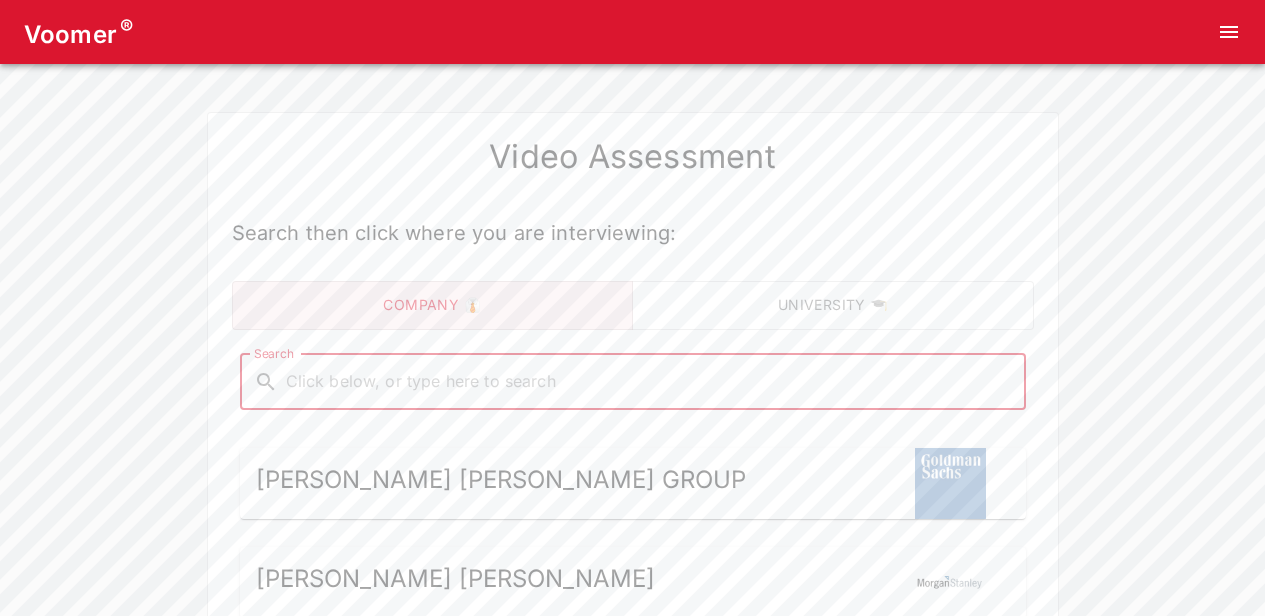 click on "Search" at bounding box center [649, 382] 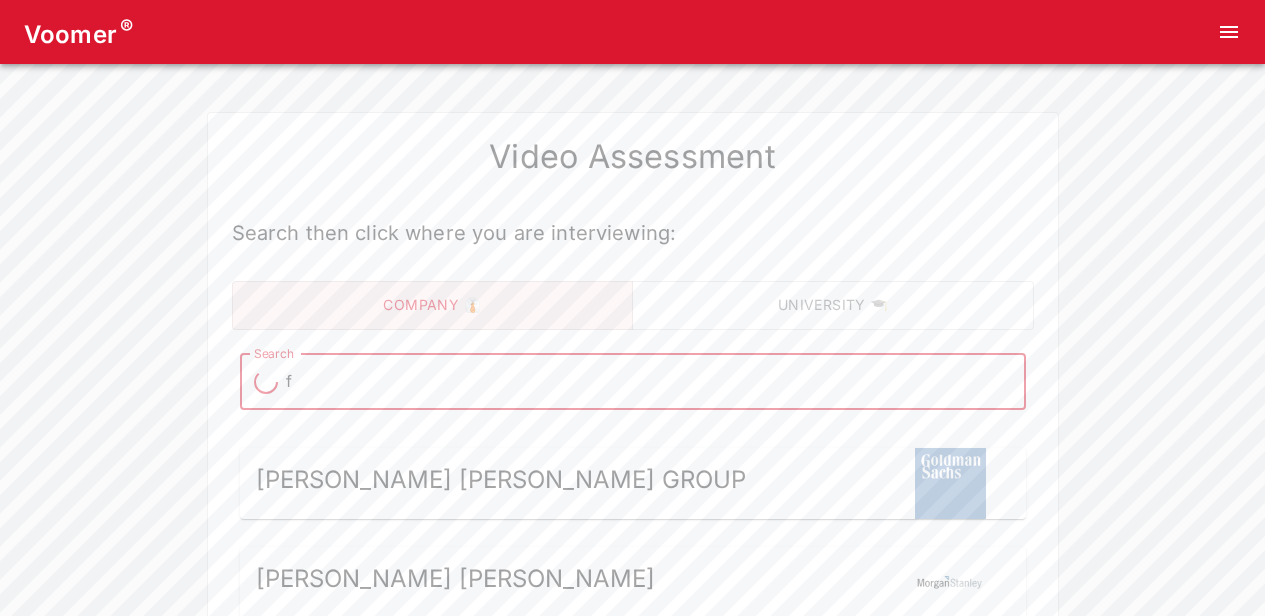 type on "f" 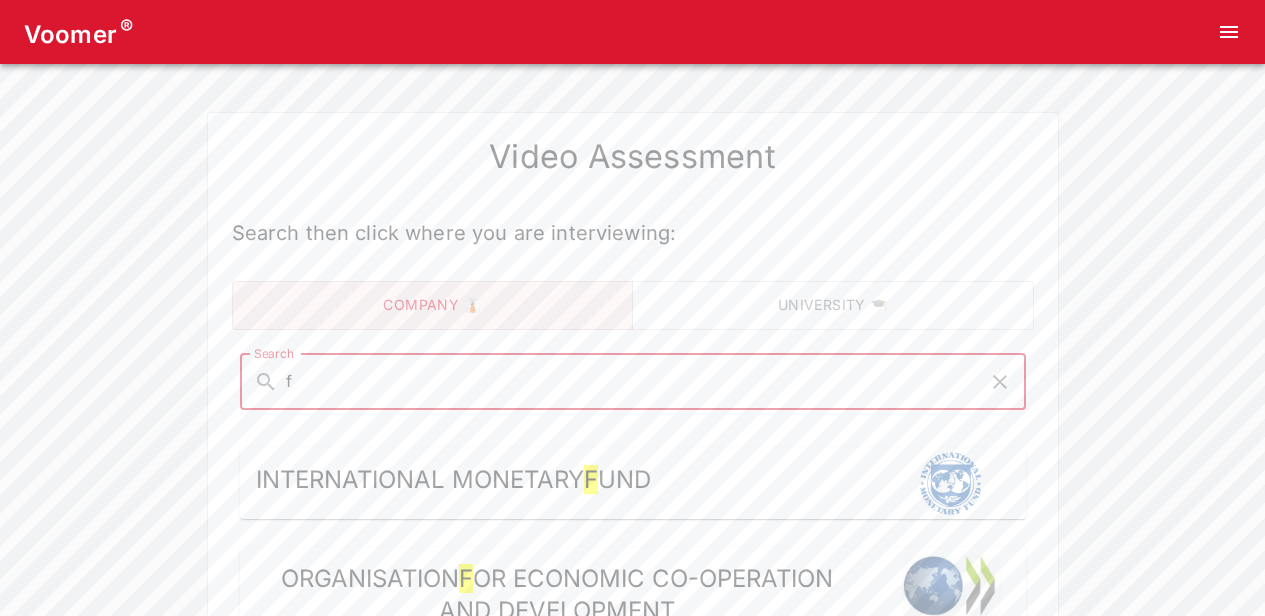 type on "fo" 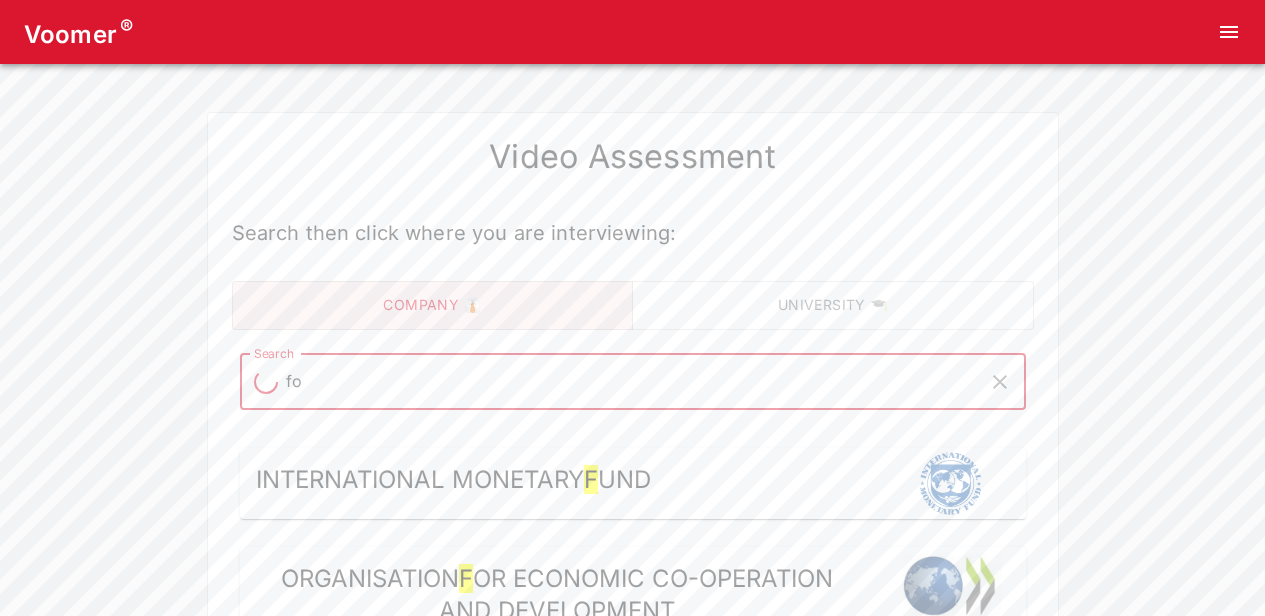 type on "fo" 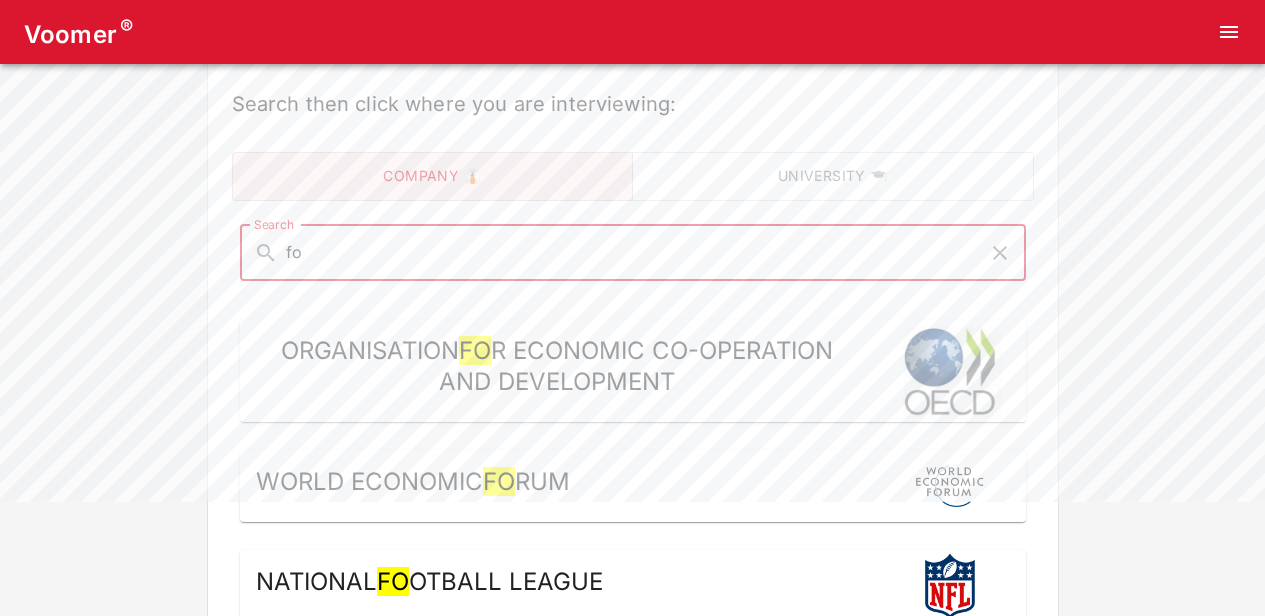 scroll, scrollTop: 200, scrollLeft: 0, axis: vertical 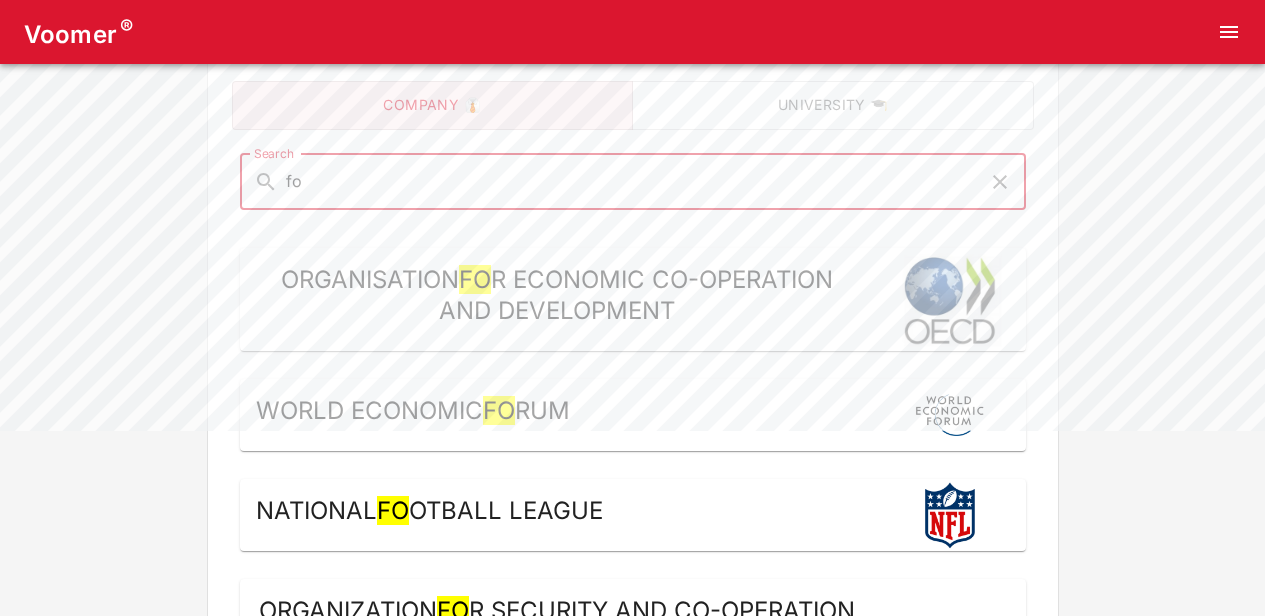type on "fox" 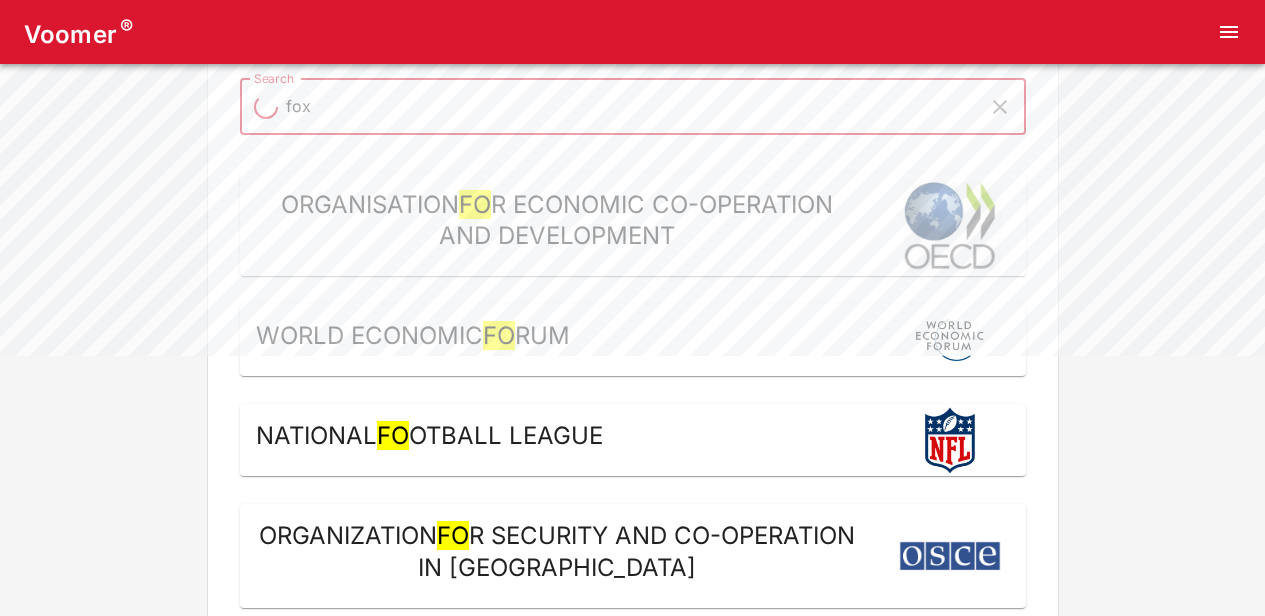 scroll, scrollTop: 300, scrollLeft: 0, axis: vertical 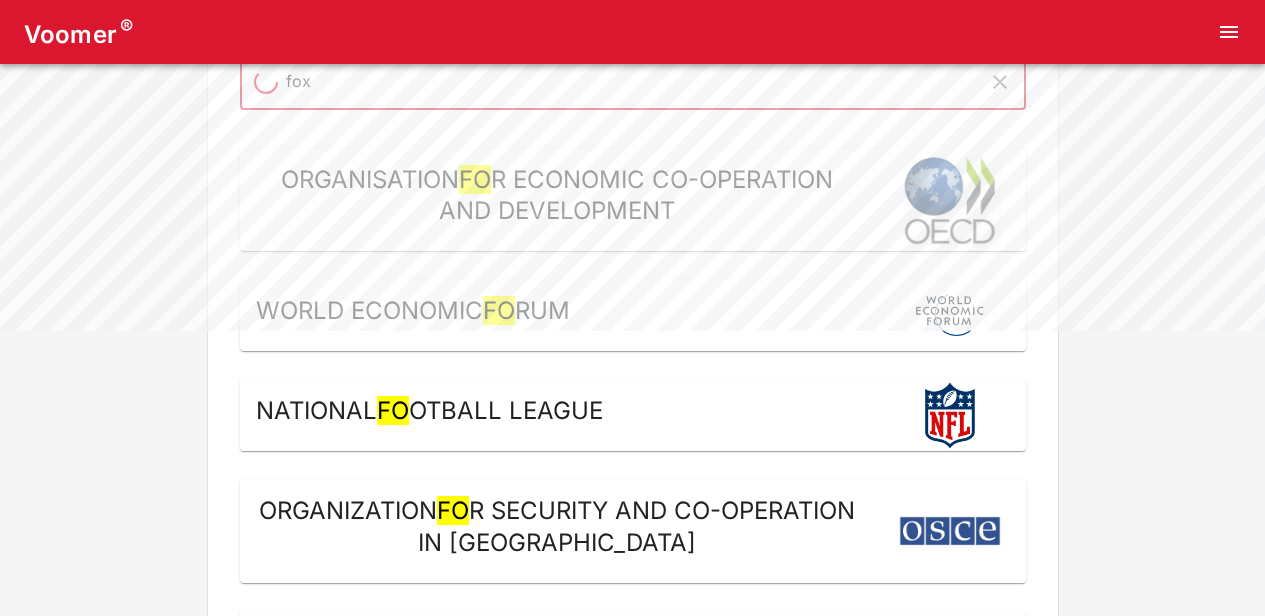 type on "fox" 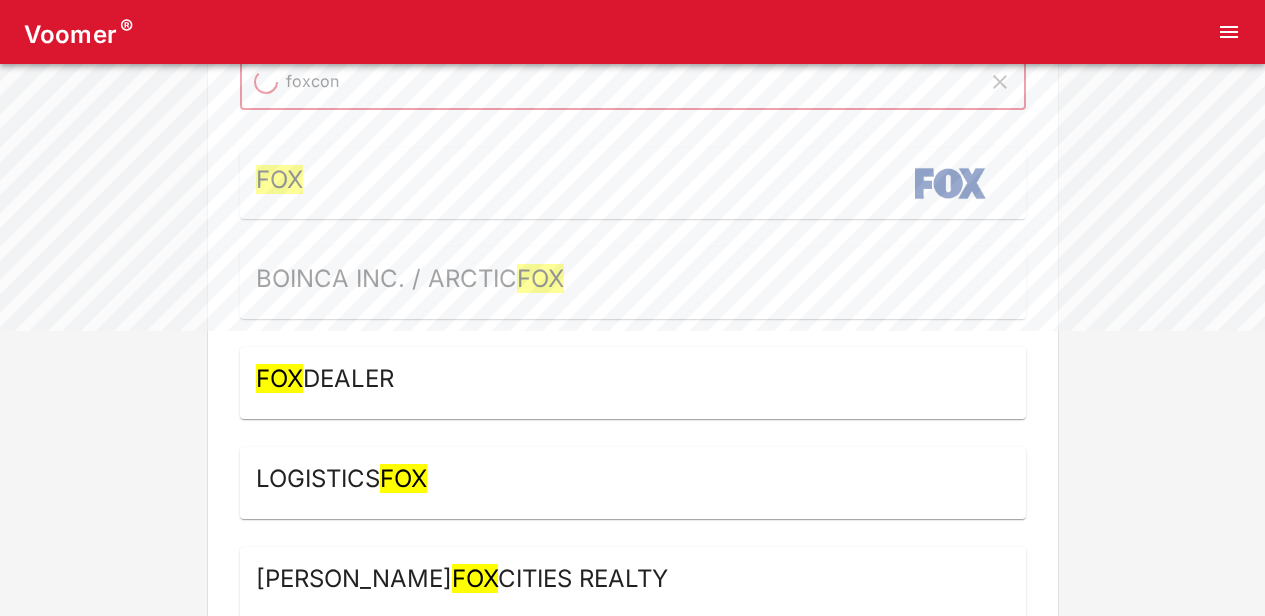 type on "foxconn" 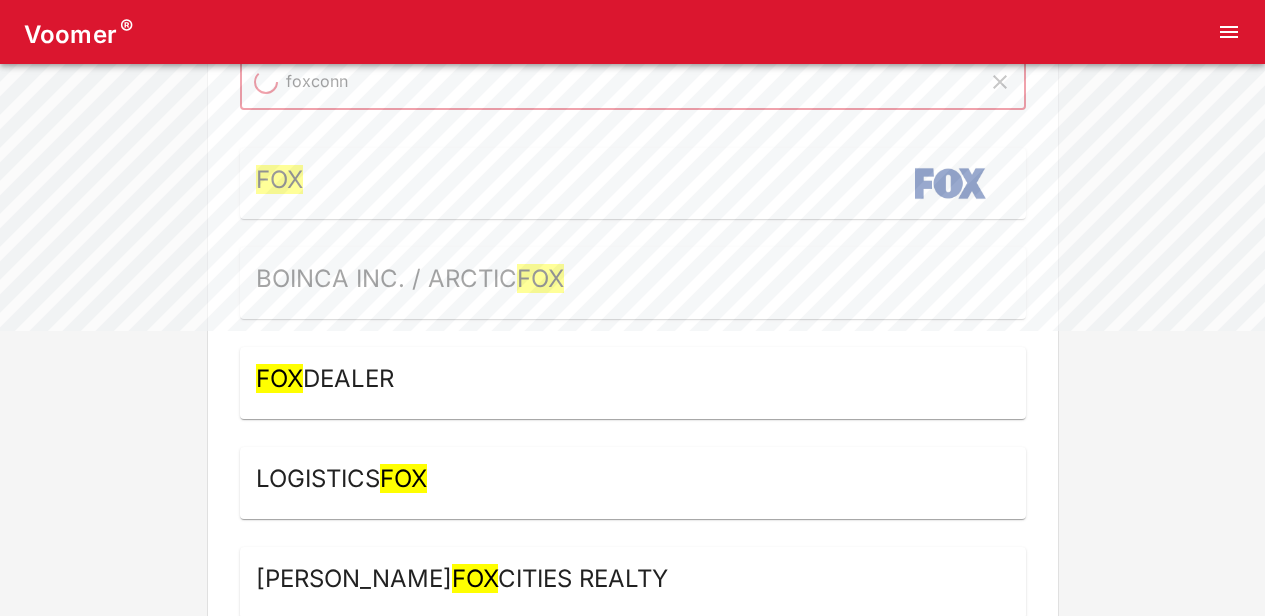 type on "foxconn" 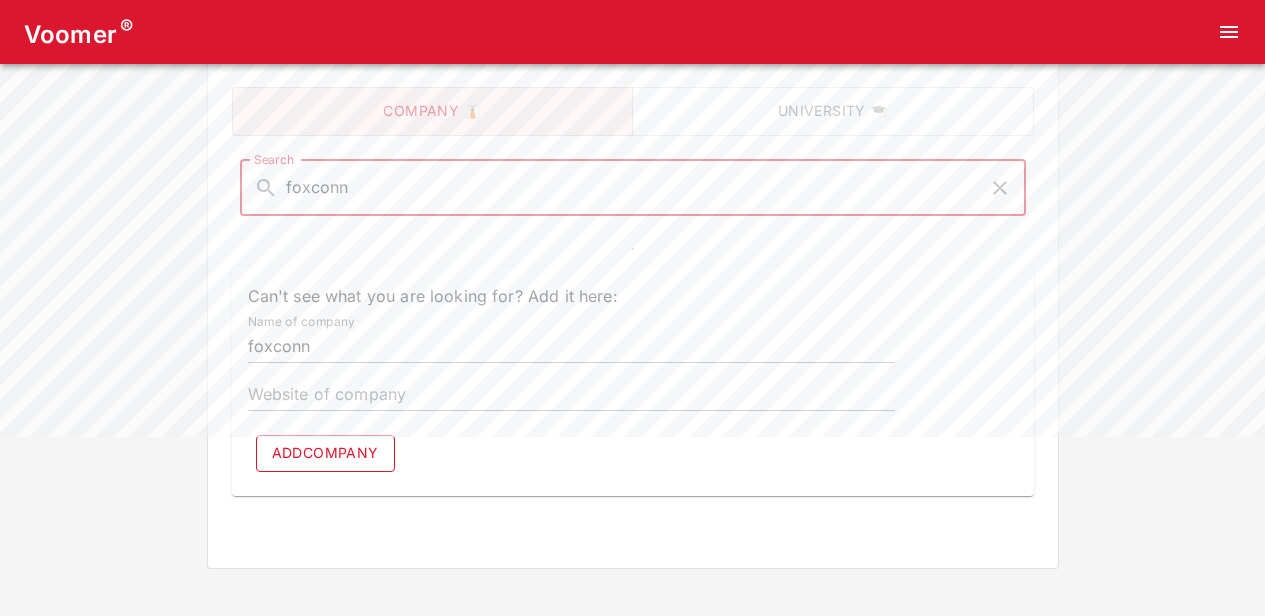 type on "foxconn" 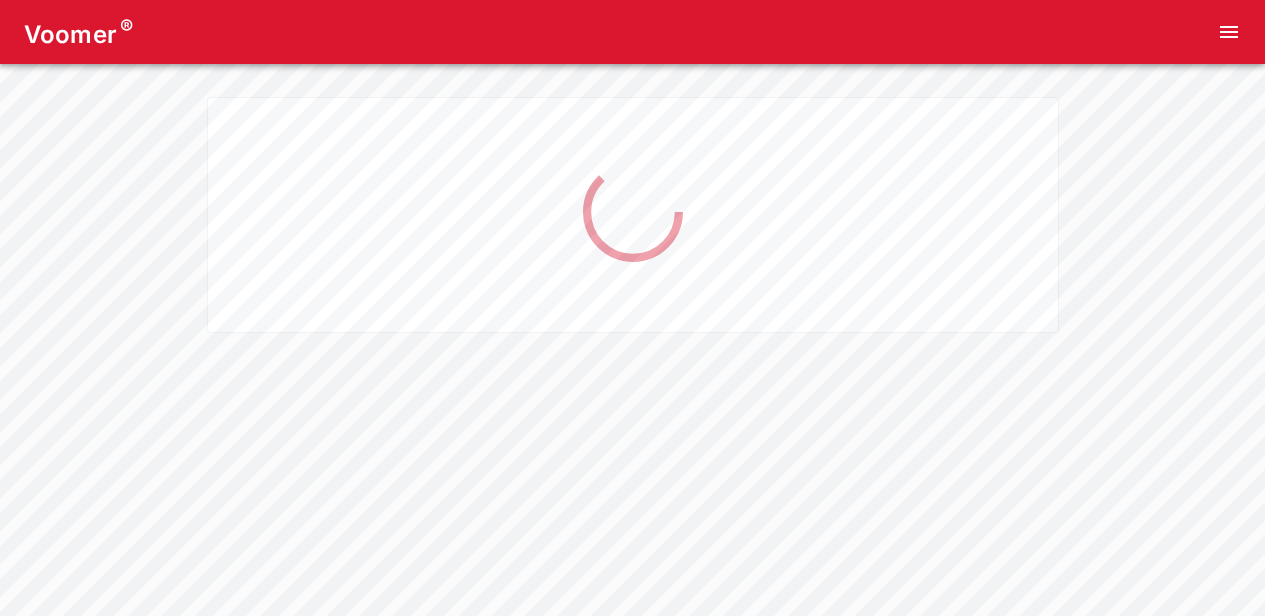 scroll, scrollTop: 0, scrollLeft: 0, axis: both 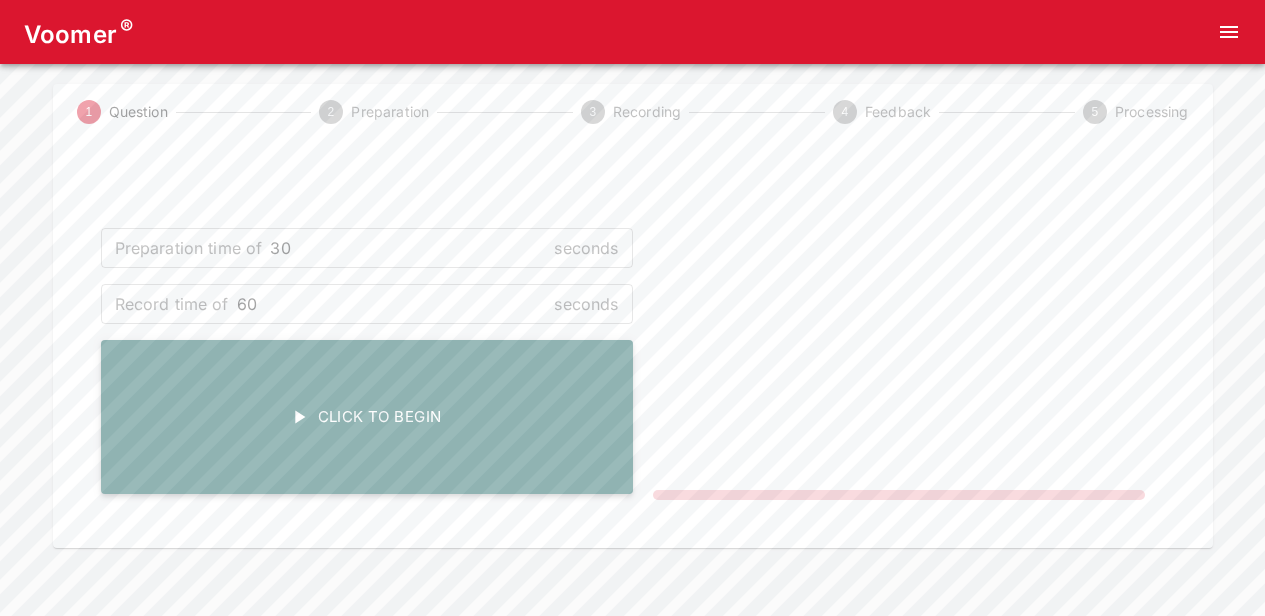 click on "Click To Begin" at bounding box center [367, 417] 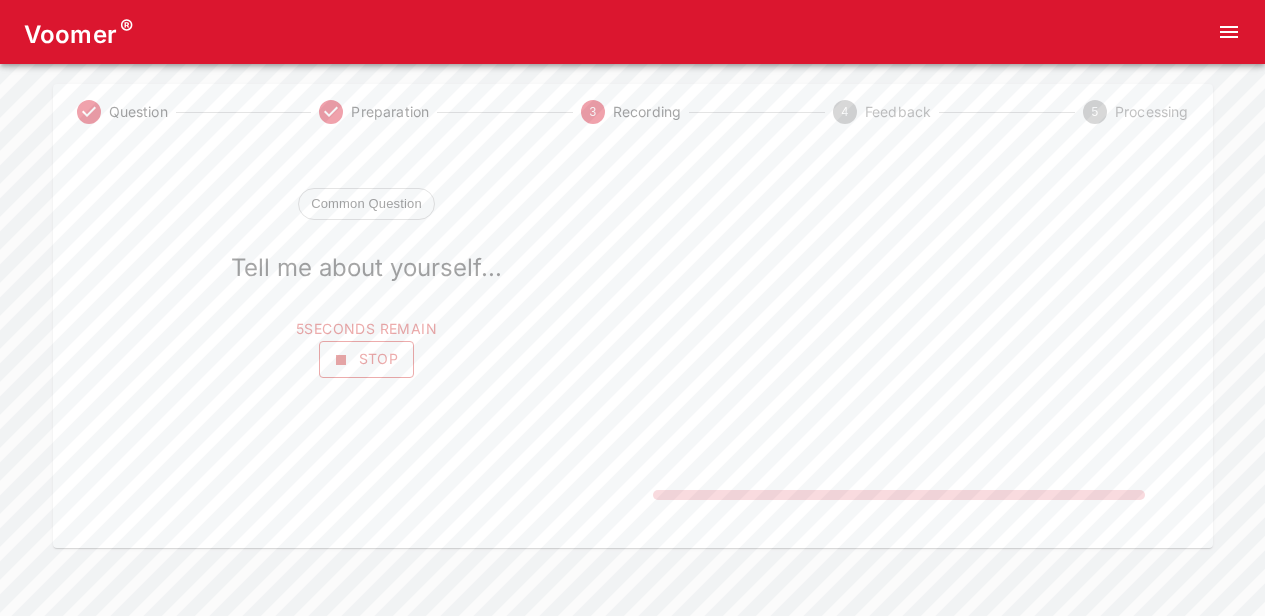 click on "Stop" at bounding box center (367, 359) 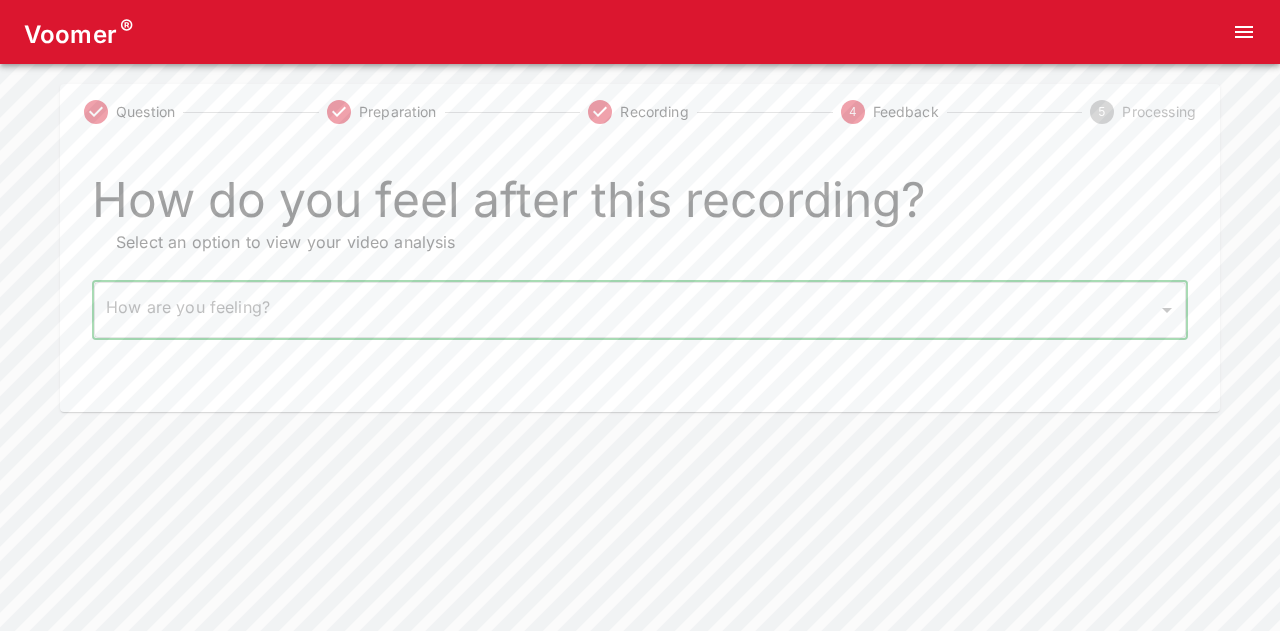 click on "Voomer ® Question Preparation Recording 4 Feedback 5 Processing How do you feel after this recording? Select an option to view your video analysis How are you feeling? ​ How are you feeling? Home Analysis Tokens: 0 Pricing Log Out" at bounding box center [640, 206] 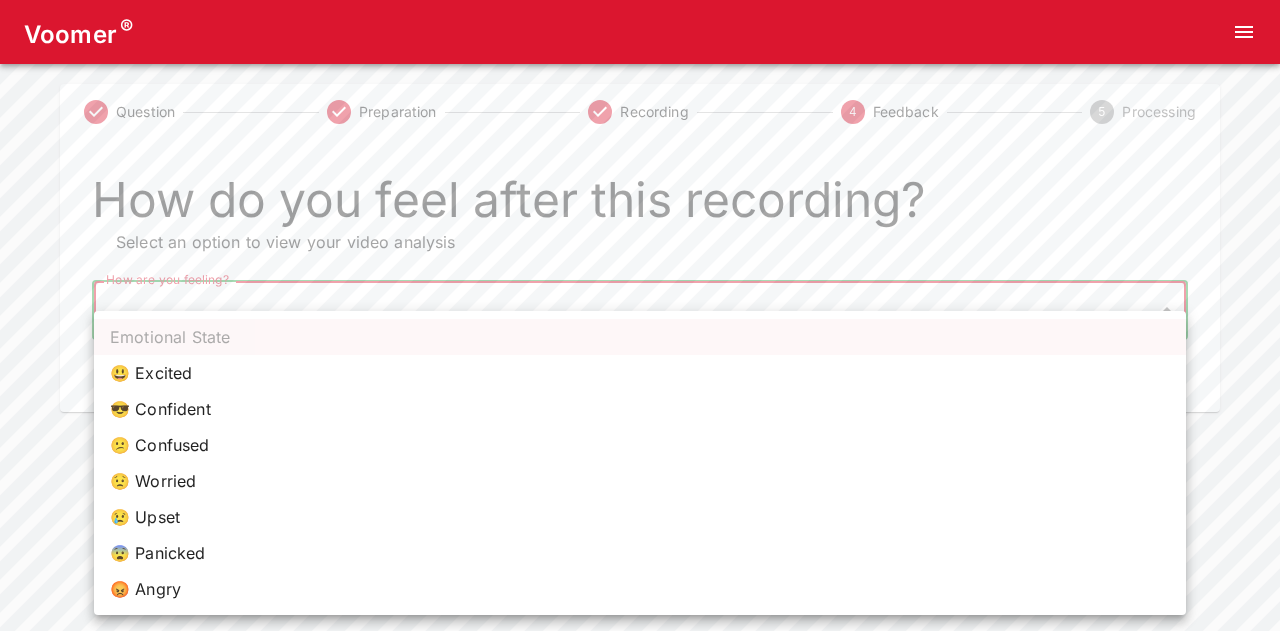 click on "😟 Worried" at bounding box center (640, 481) 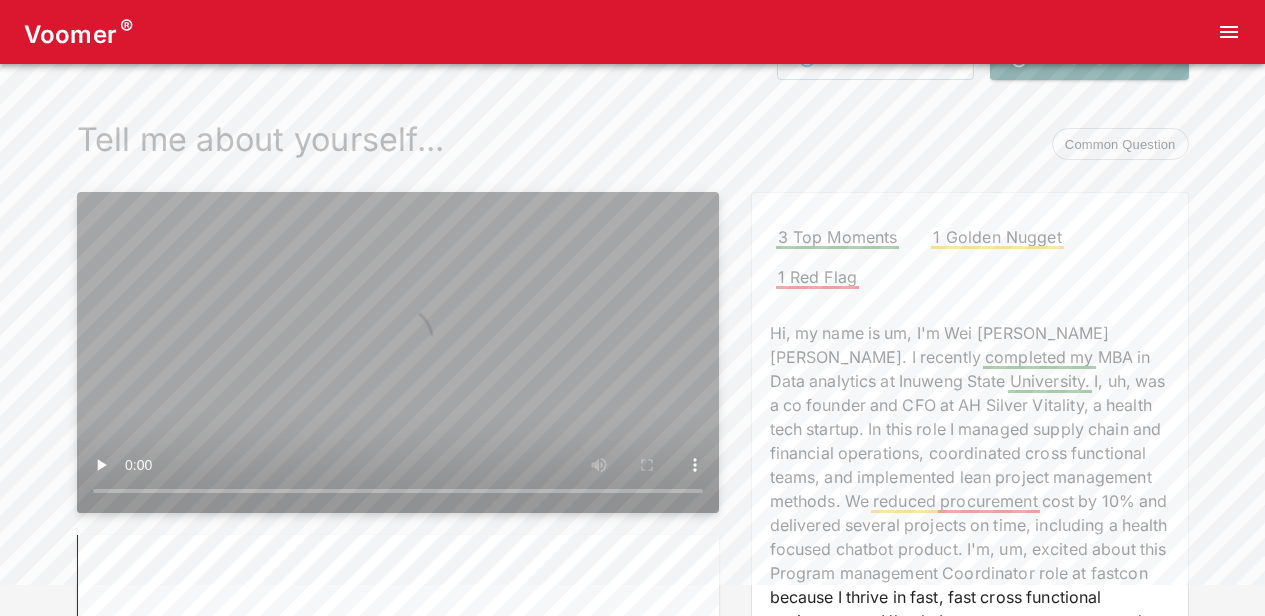 scroll, scrollTop: 0, scrollLeft: 0, axis: both 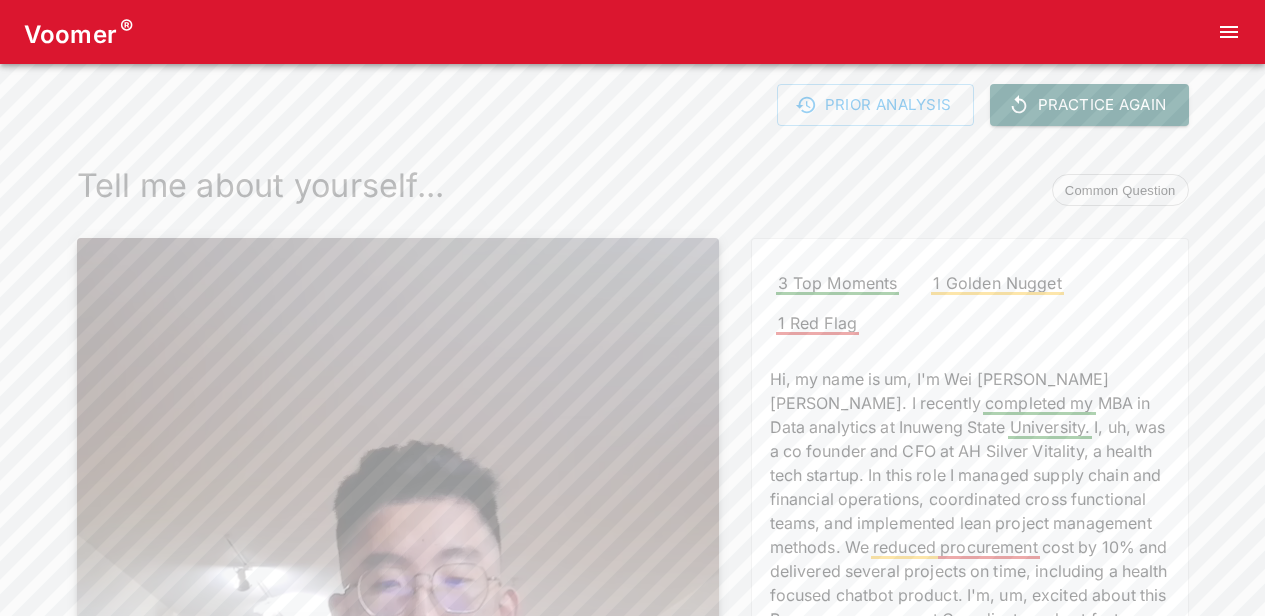 click on "Tell me about yourself... Common Question" at bounding box center [633, 186] 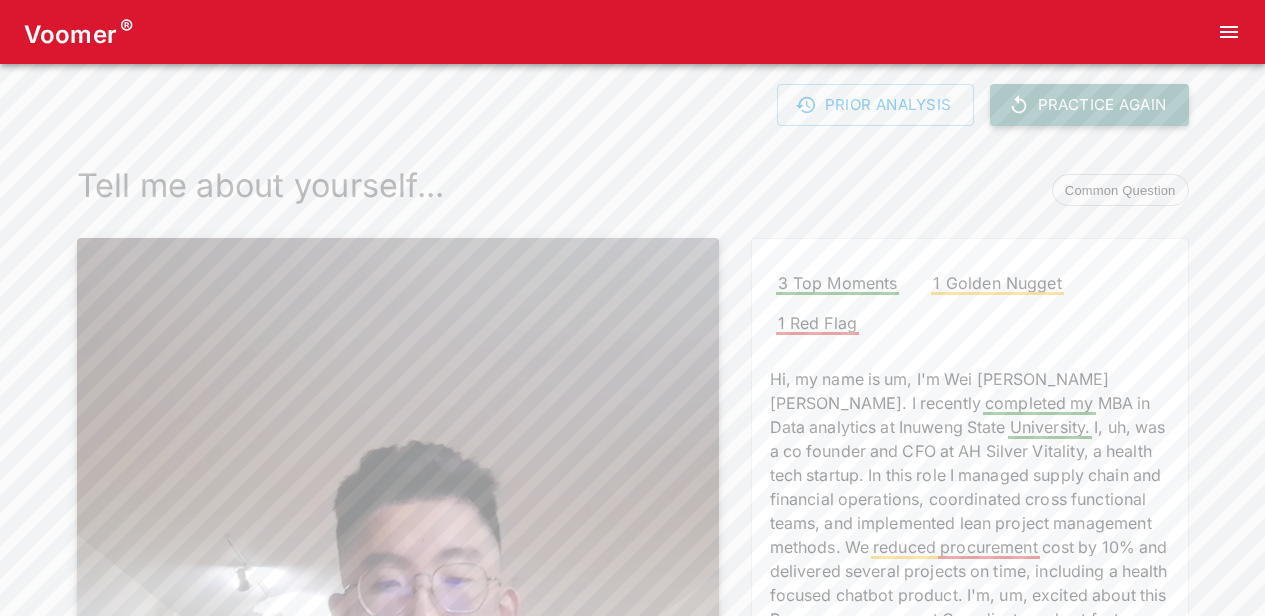 click on "Practice Again" at bounding box center [1089, 105] 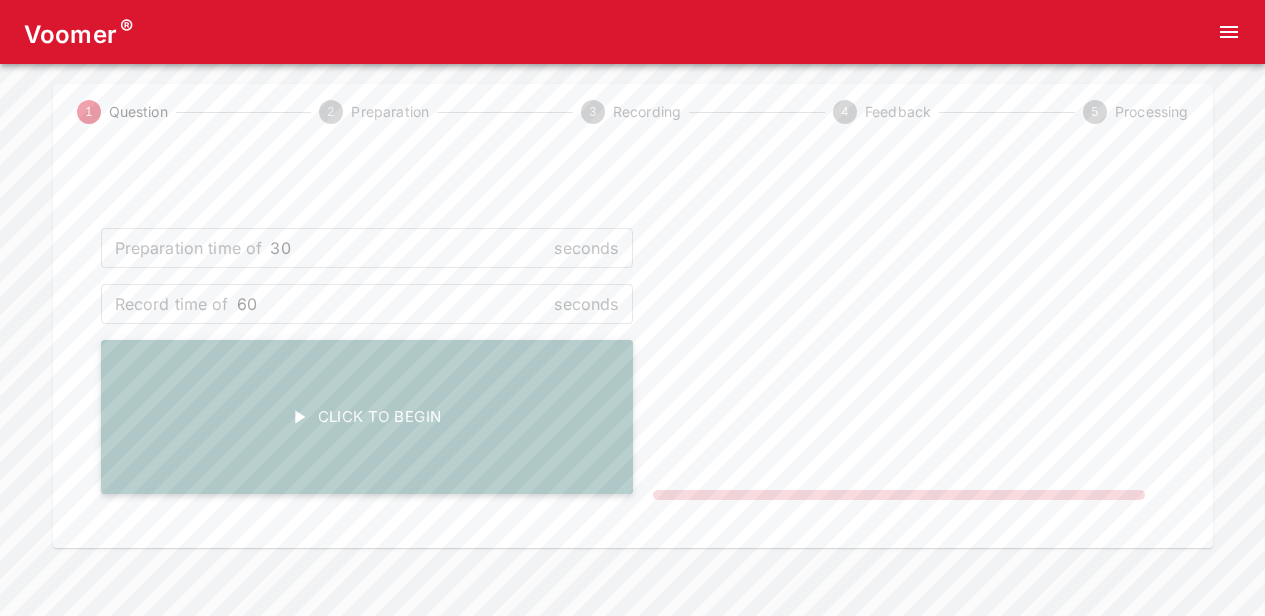 click on "Click To Begin" at bounding box center [367, 417] 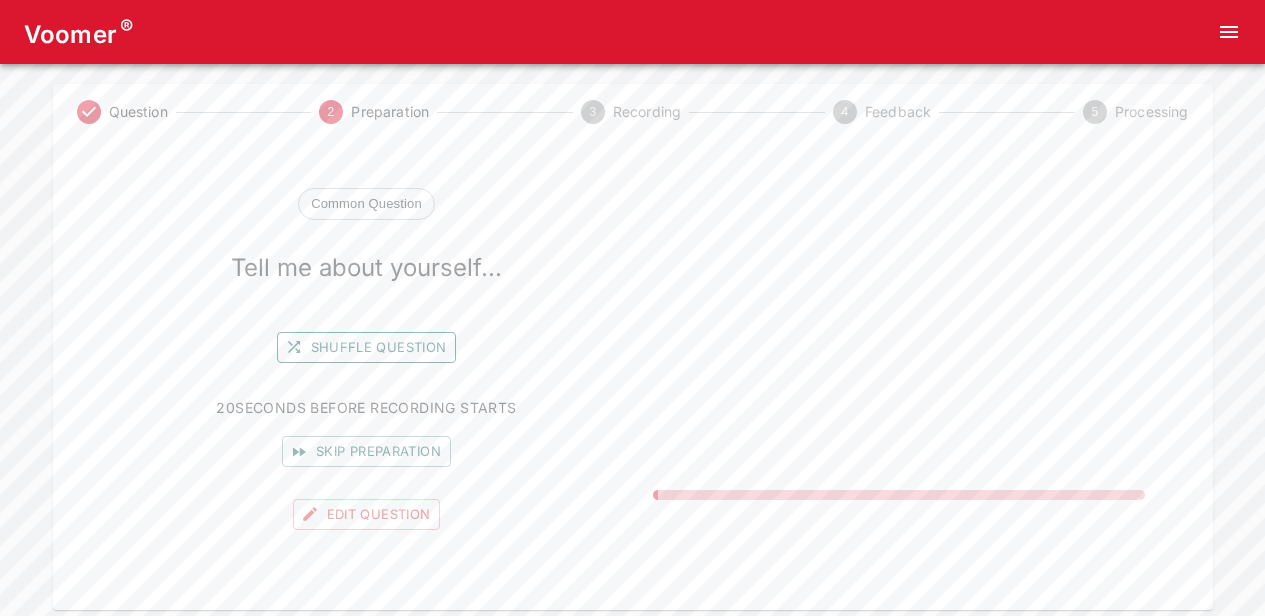 click on "Shuffle question" at bounding box center [367, 347] 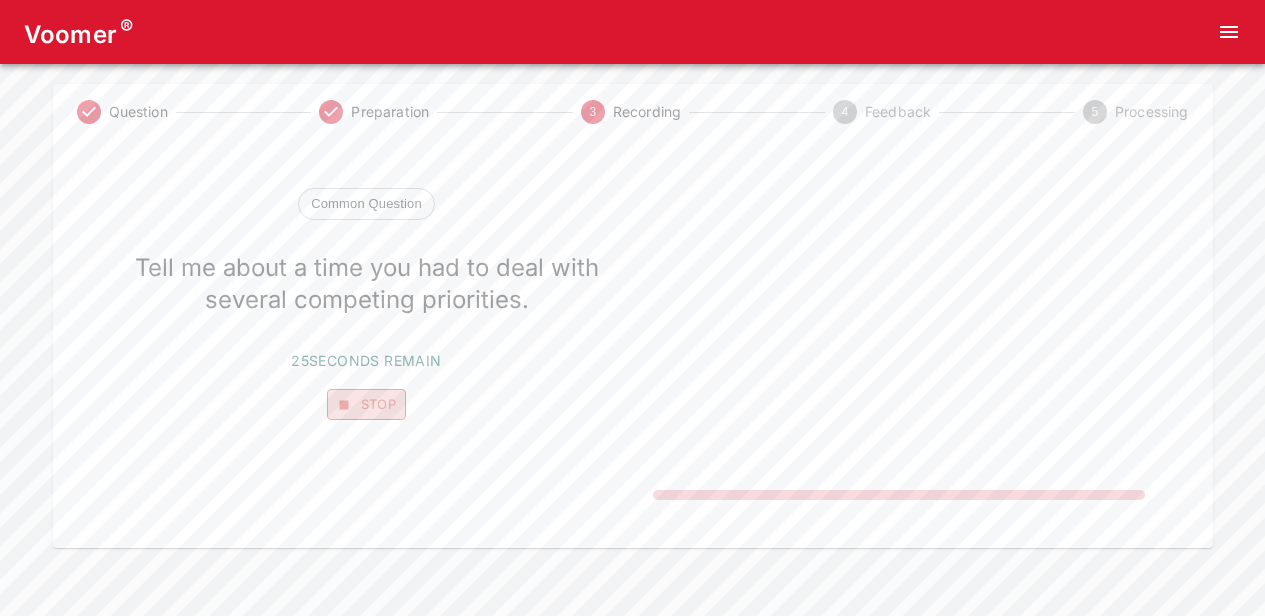click on "Stop" at bounding box center [367, 404] 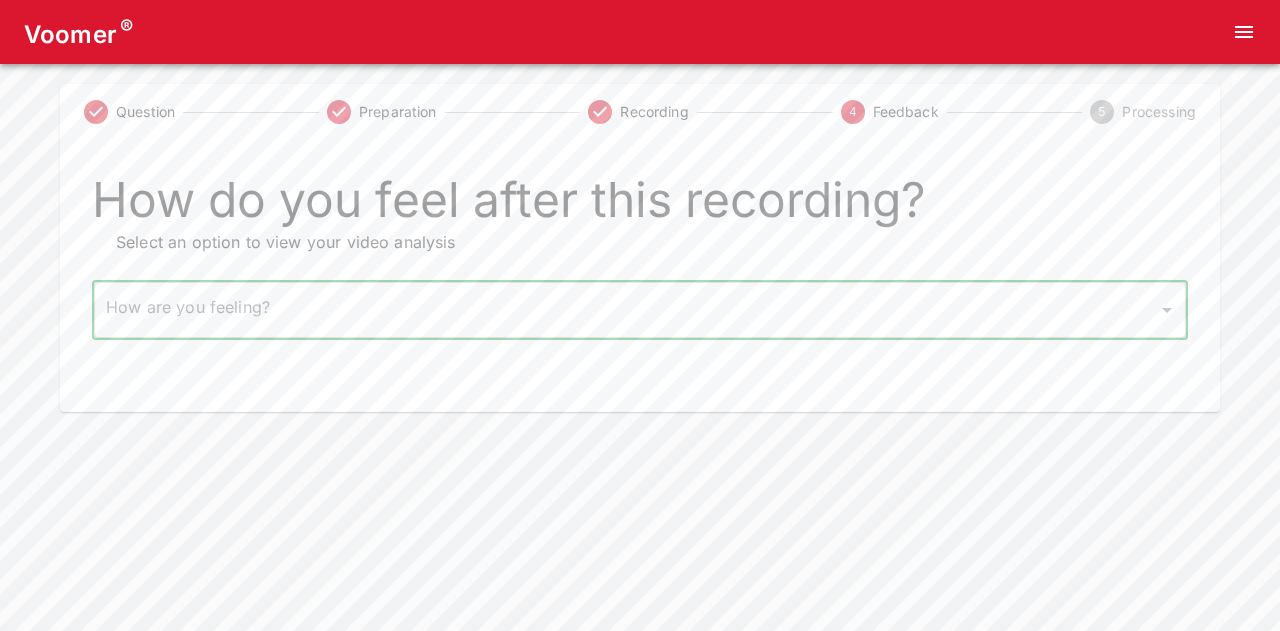 click on "Voomer ® Question Preparation Recording 4 Feedback 5 Processing How do you feel after this recording? Select an option to view your video analysis How are you feeling? ​ How are you feeling? Original text Rate this translation Your feedback will be used to help improve Google Translate Home Analysis Tokens: 0 Pricing Log Out" at bounding box center (640, 206) 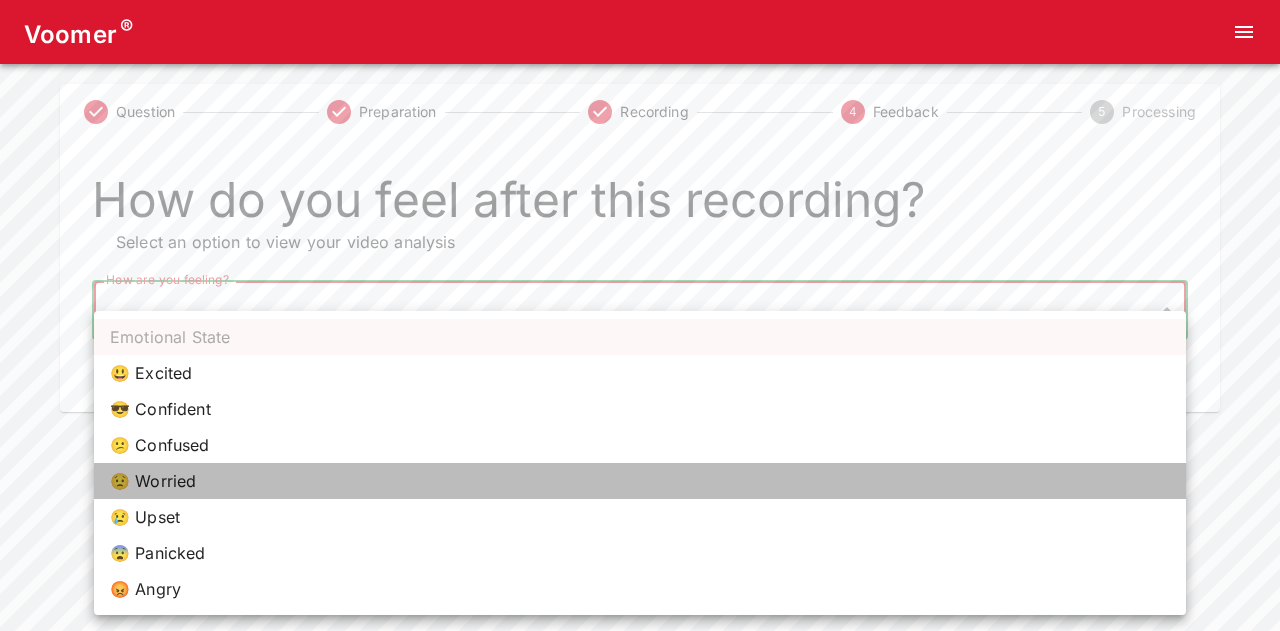 click on "😟 Worried" at bounding box center [640, 481] 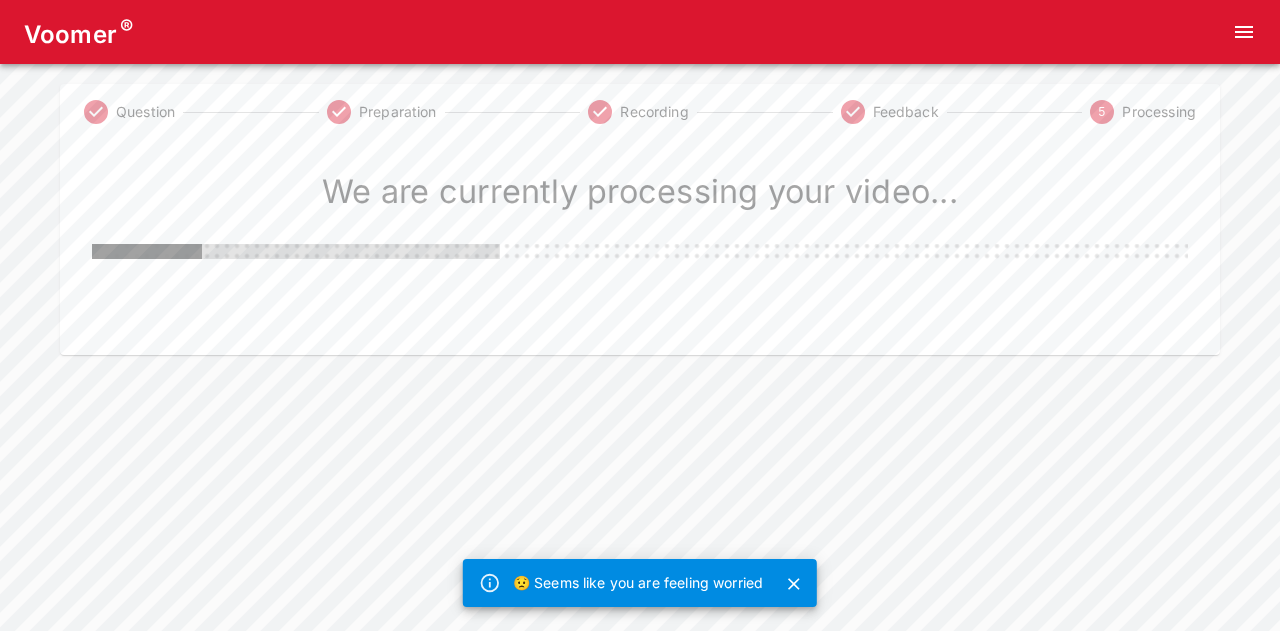 click 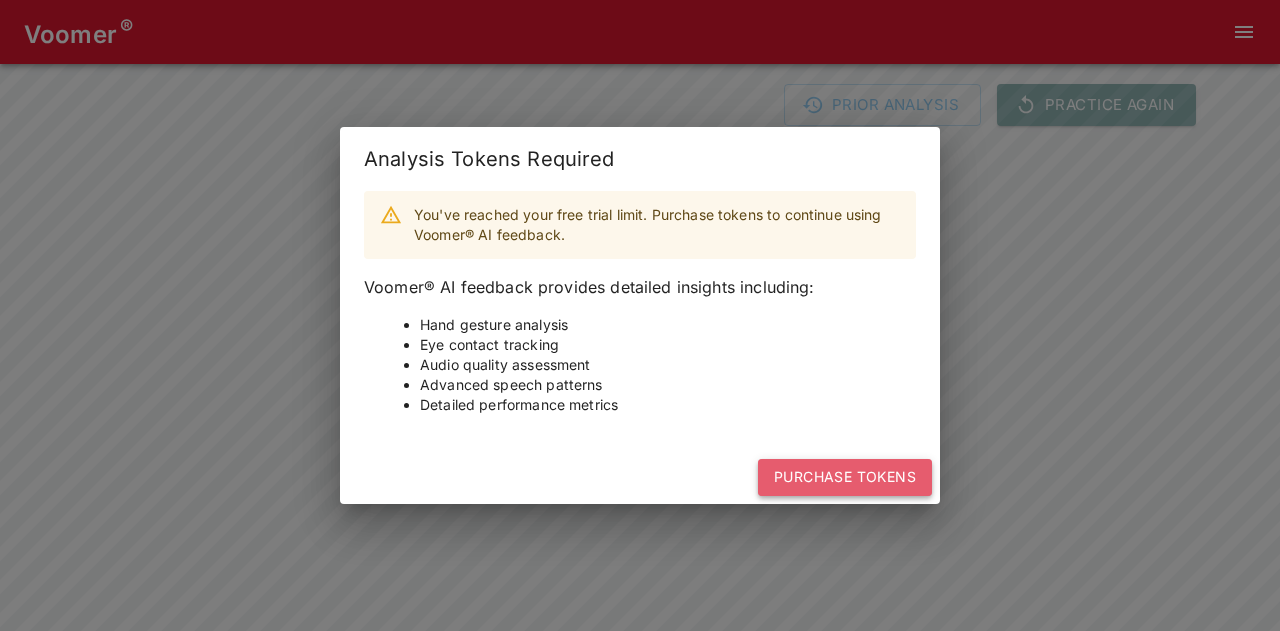 click on "Purchase Tokens" at bounding box center (845, 477) 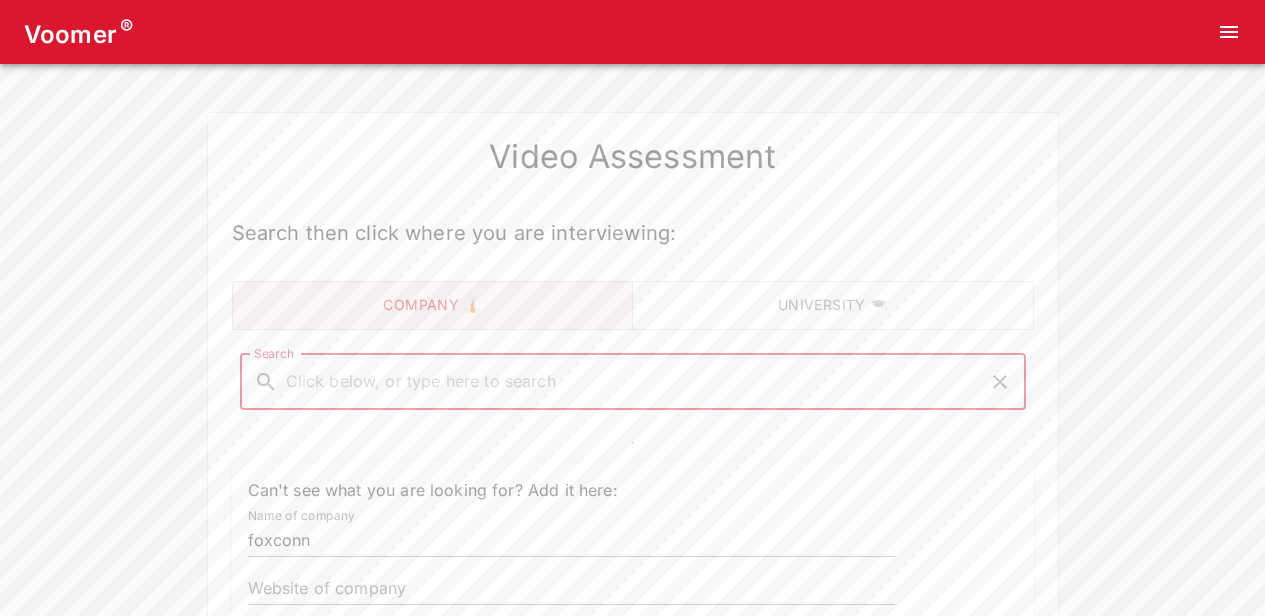 type on "fox" 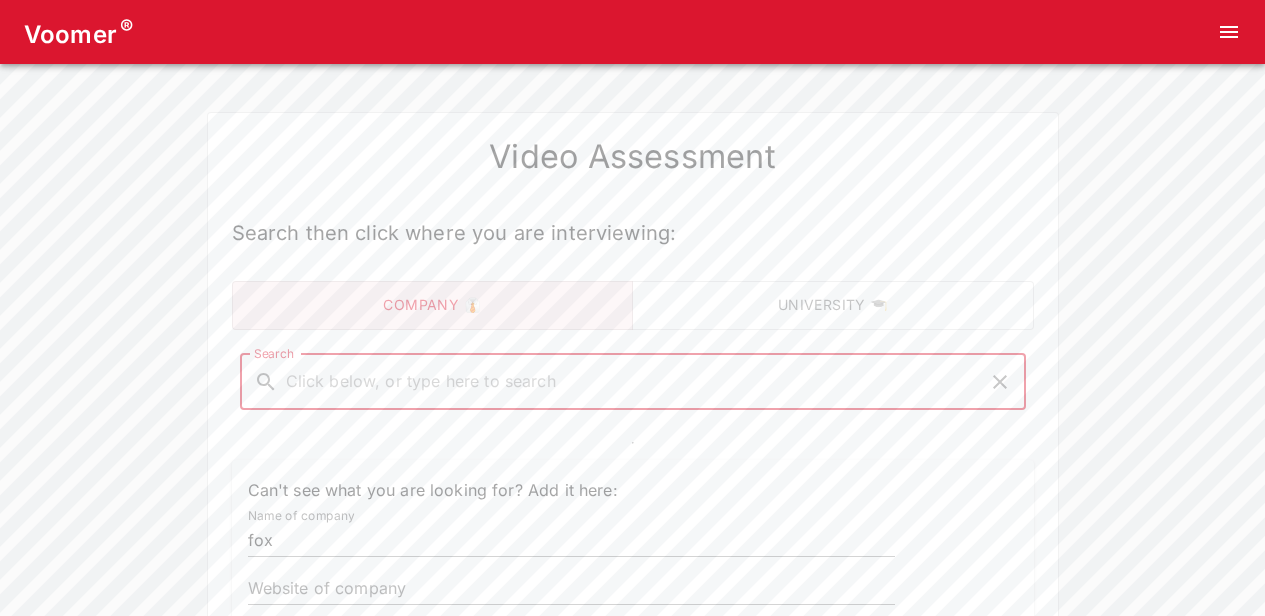 scroll, scrollTop: 194, scrollLeft: 0, axis: vertical 